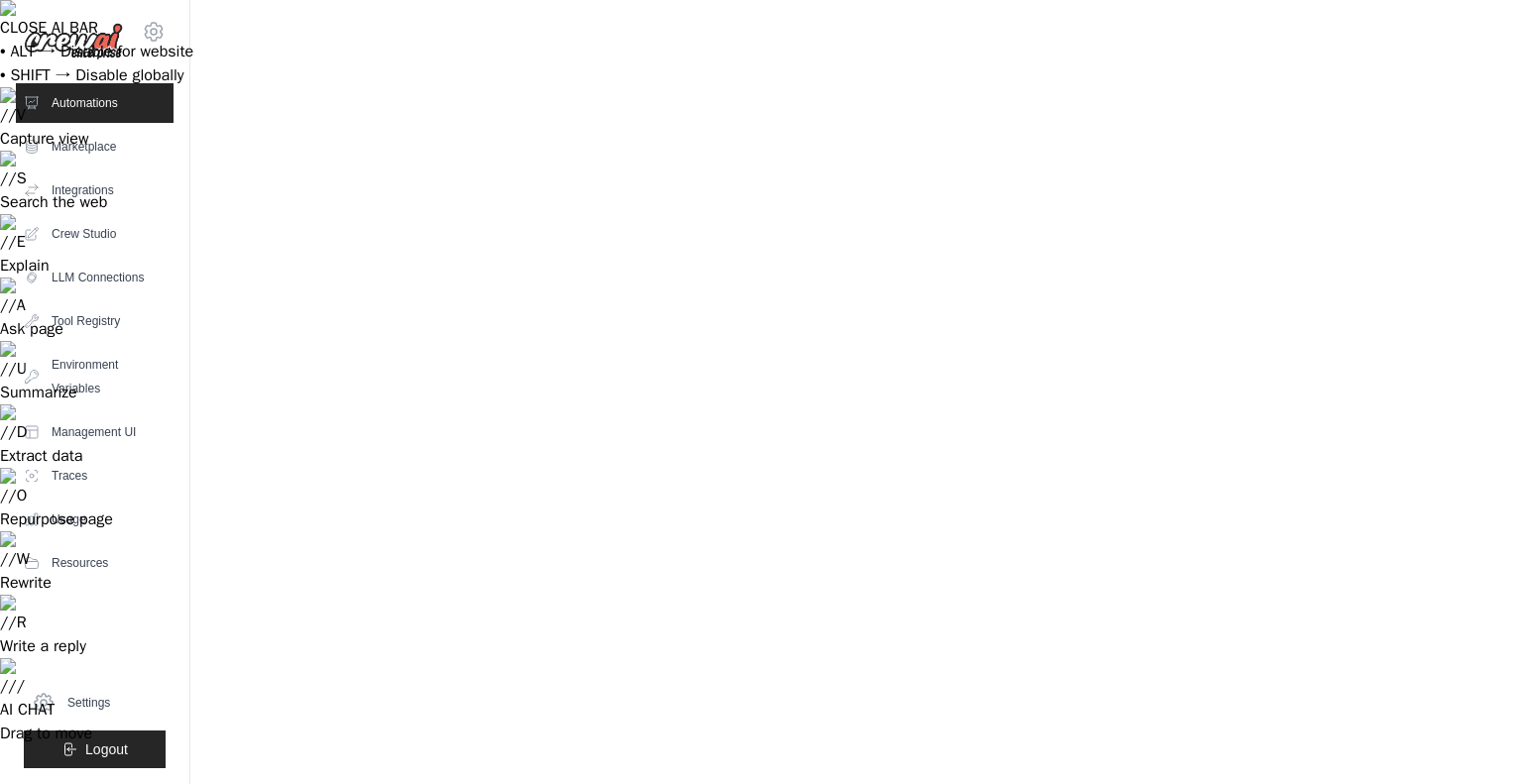 scroll, scrollTop: 0, scrollLeft: 0, axis: both 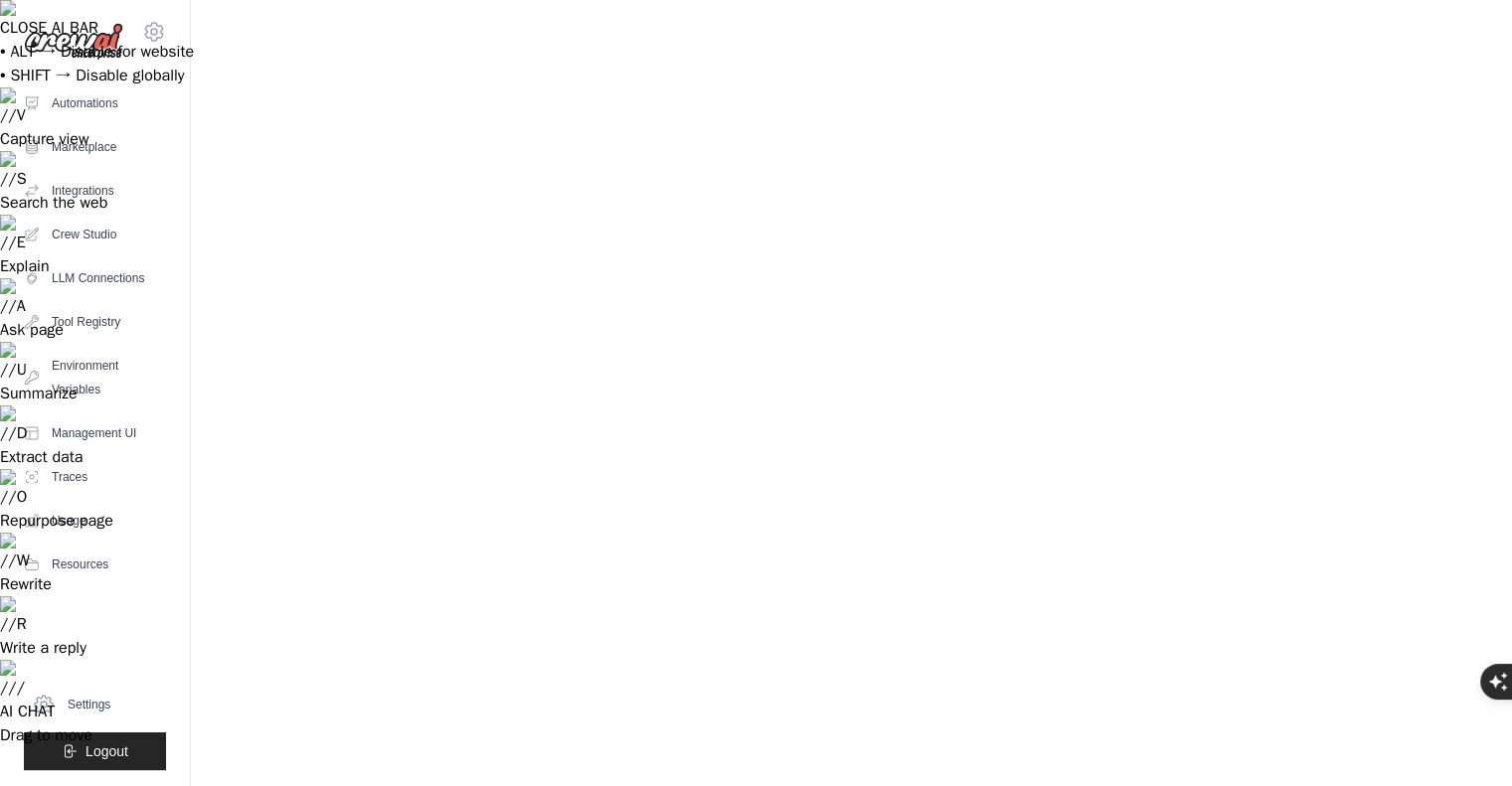 click on "Test Endpoints" at bounding box center (340, 1180) 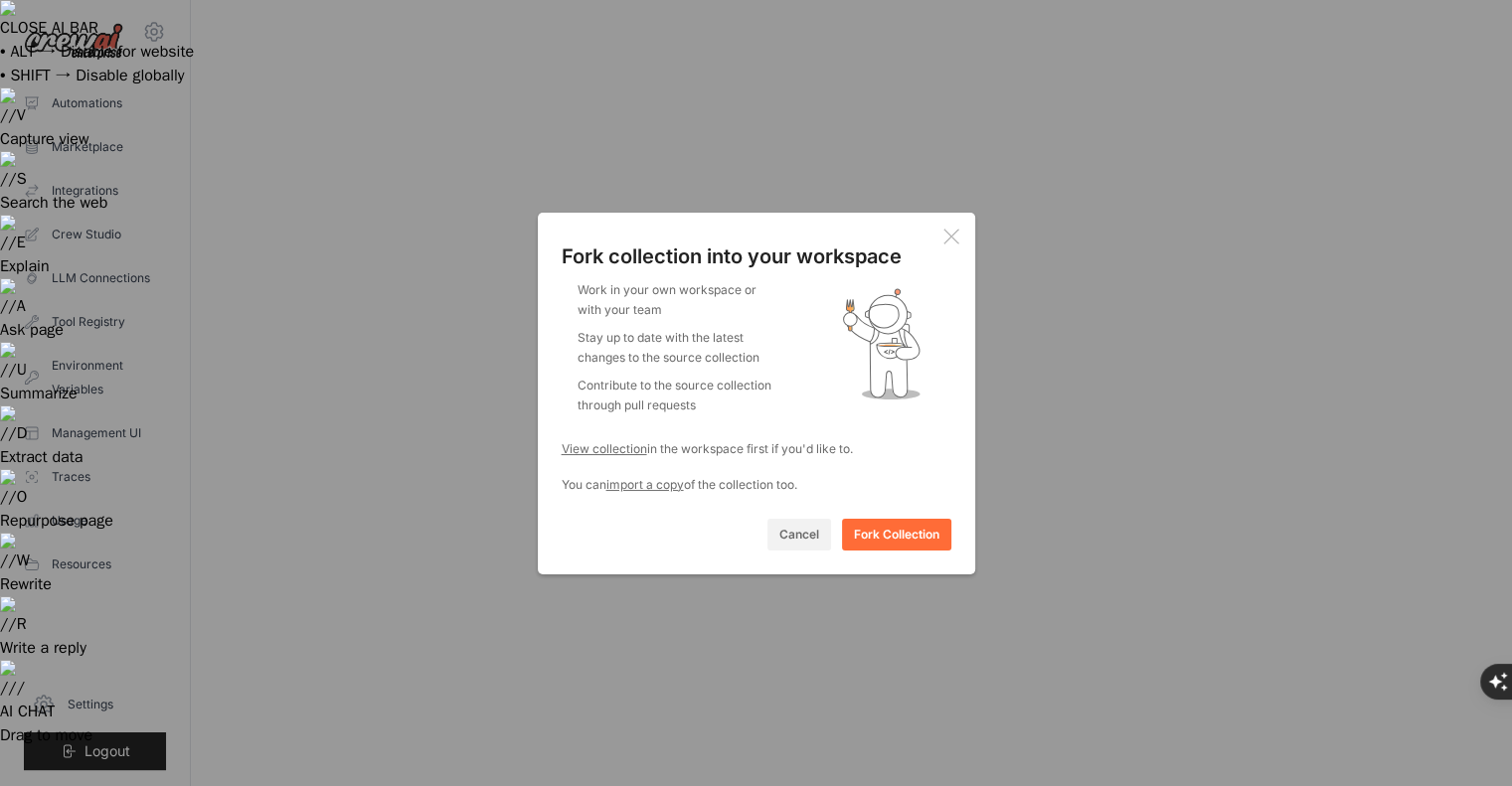 click 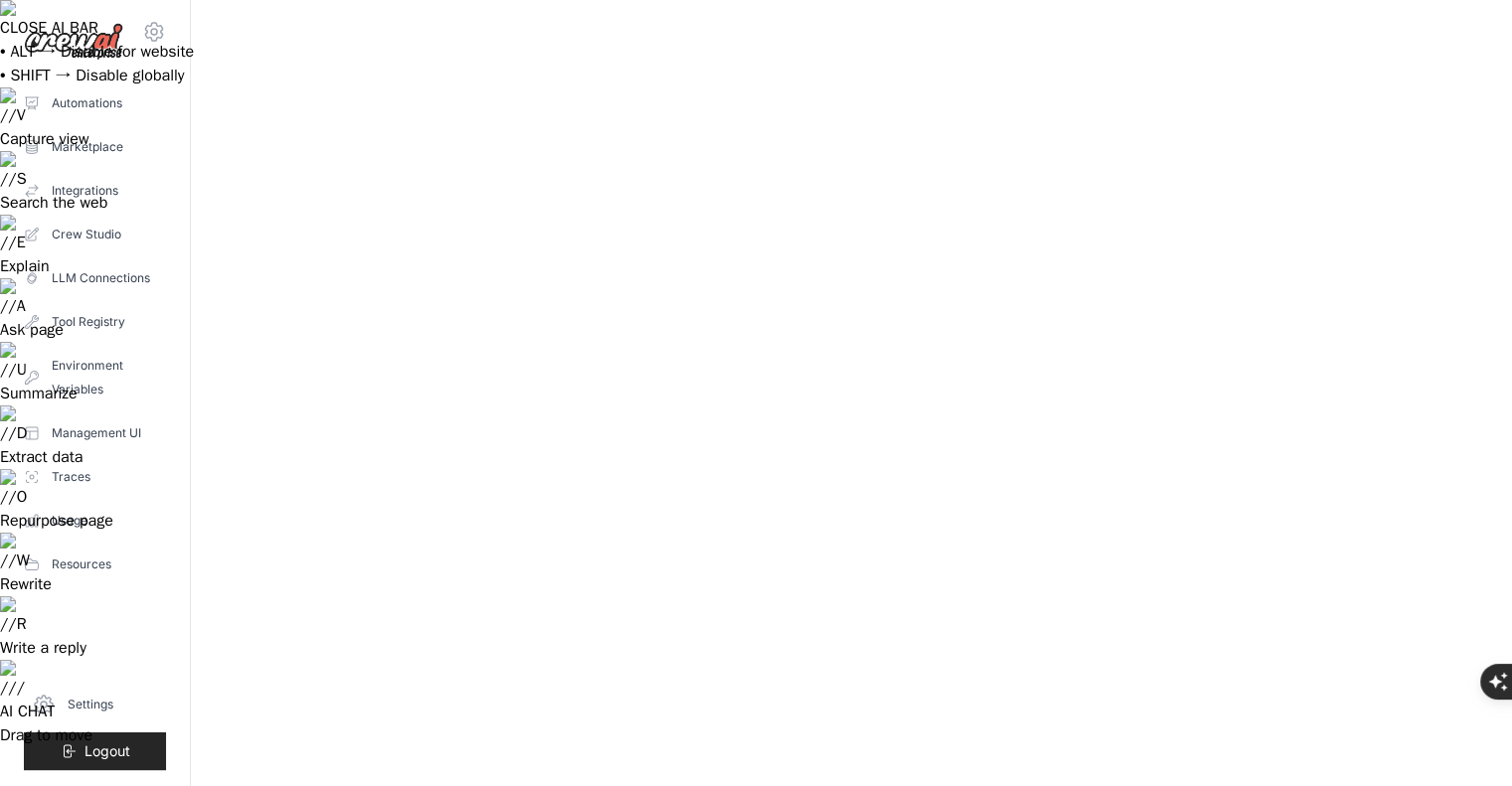 click on "Executed at" at bounding box center [1096, 1088] 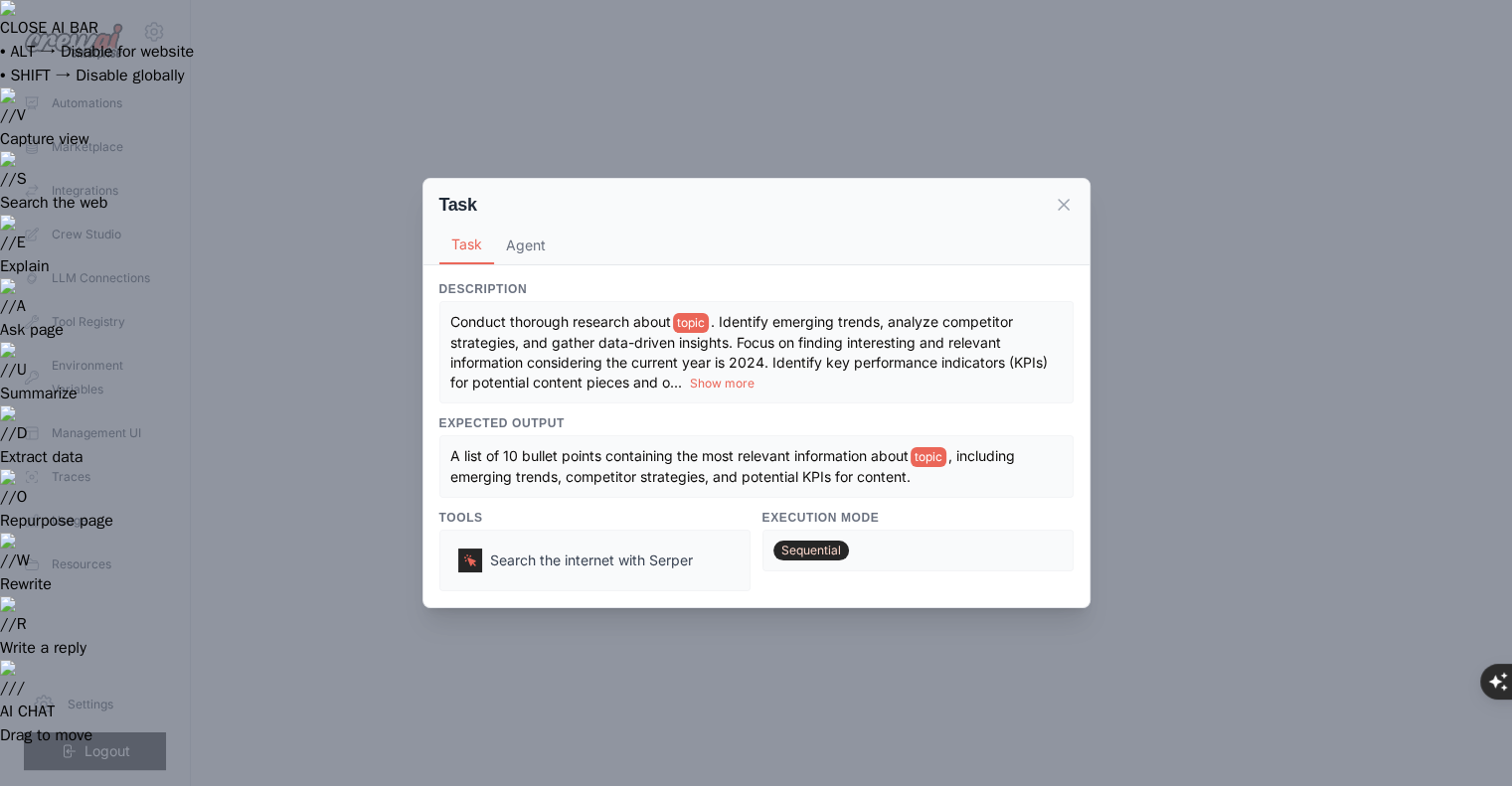 click on "topic" at bounding box center (691, 323) 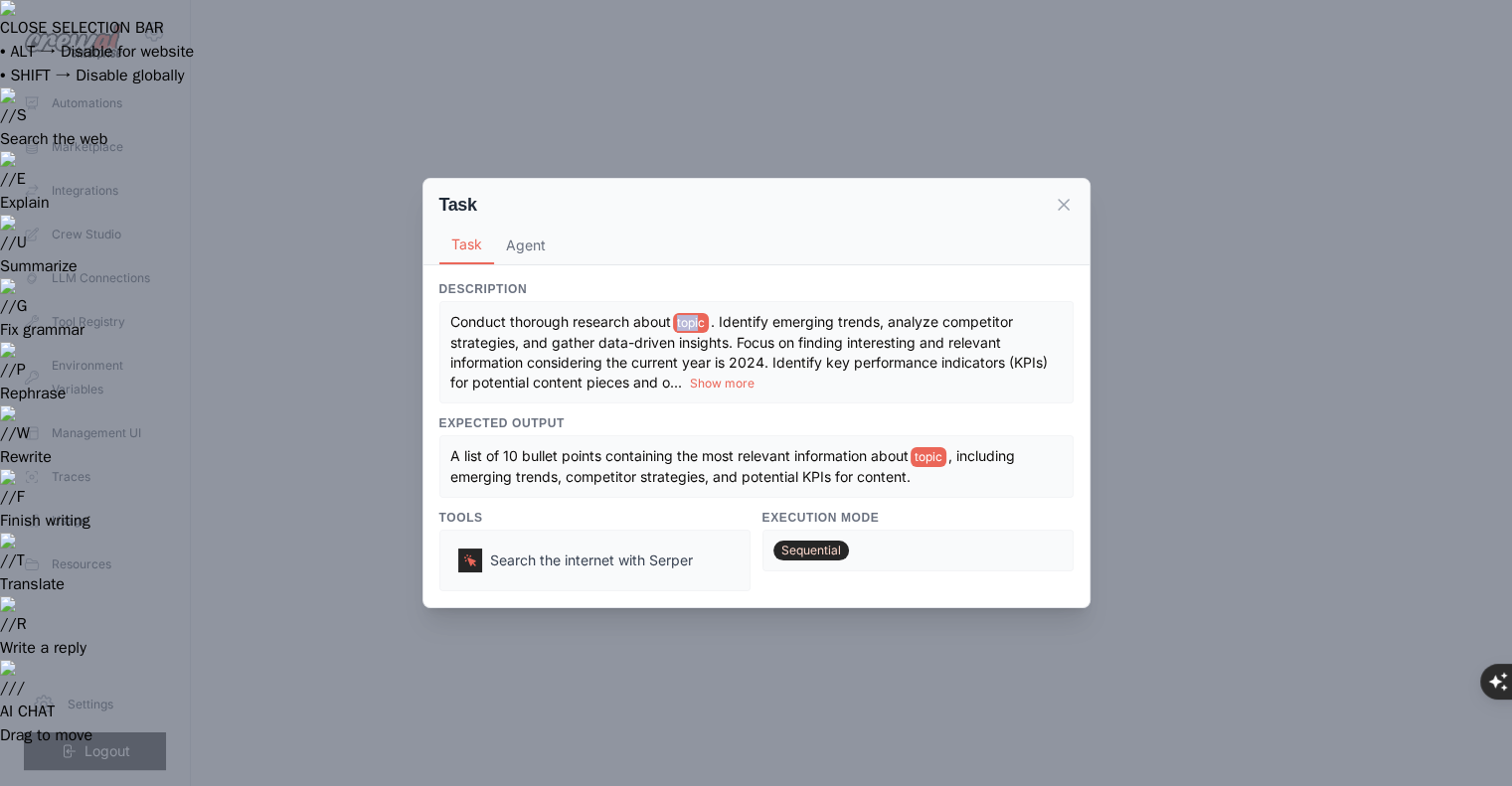 drag, startPoint x: 680, startPoint y: 327, endPoint x: 706, endPoint y: 326, distance: 26.019224 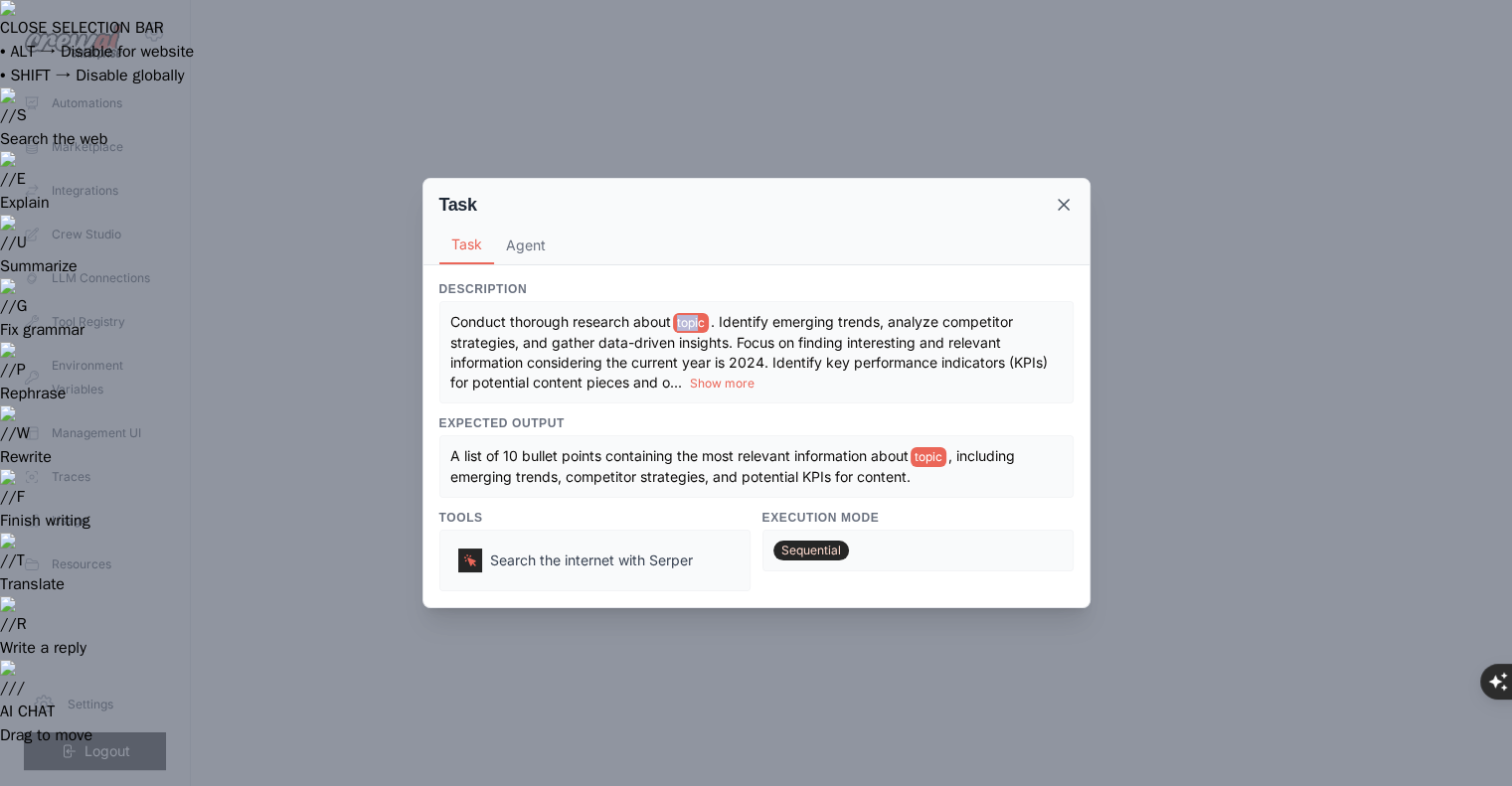 click 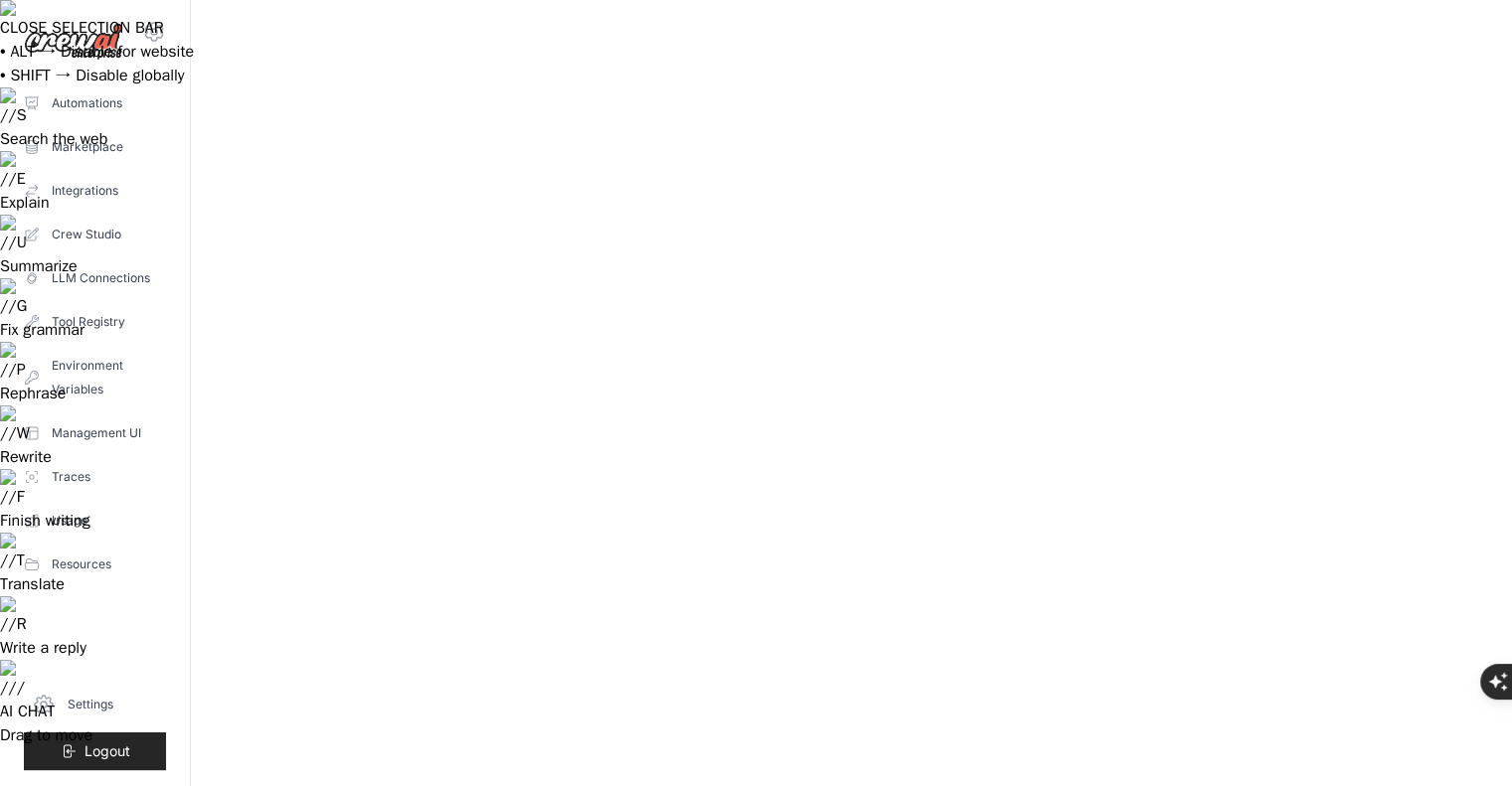 click on "Inputs" at bounding box center (632, 1149) 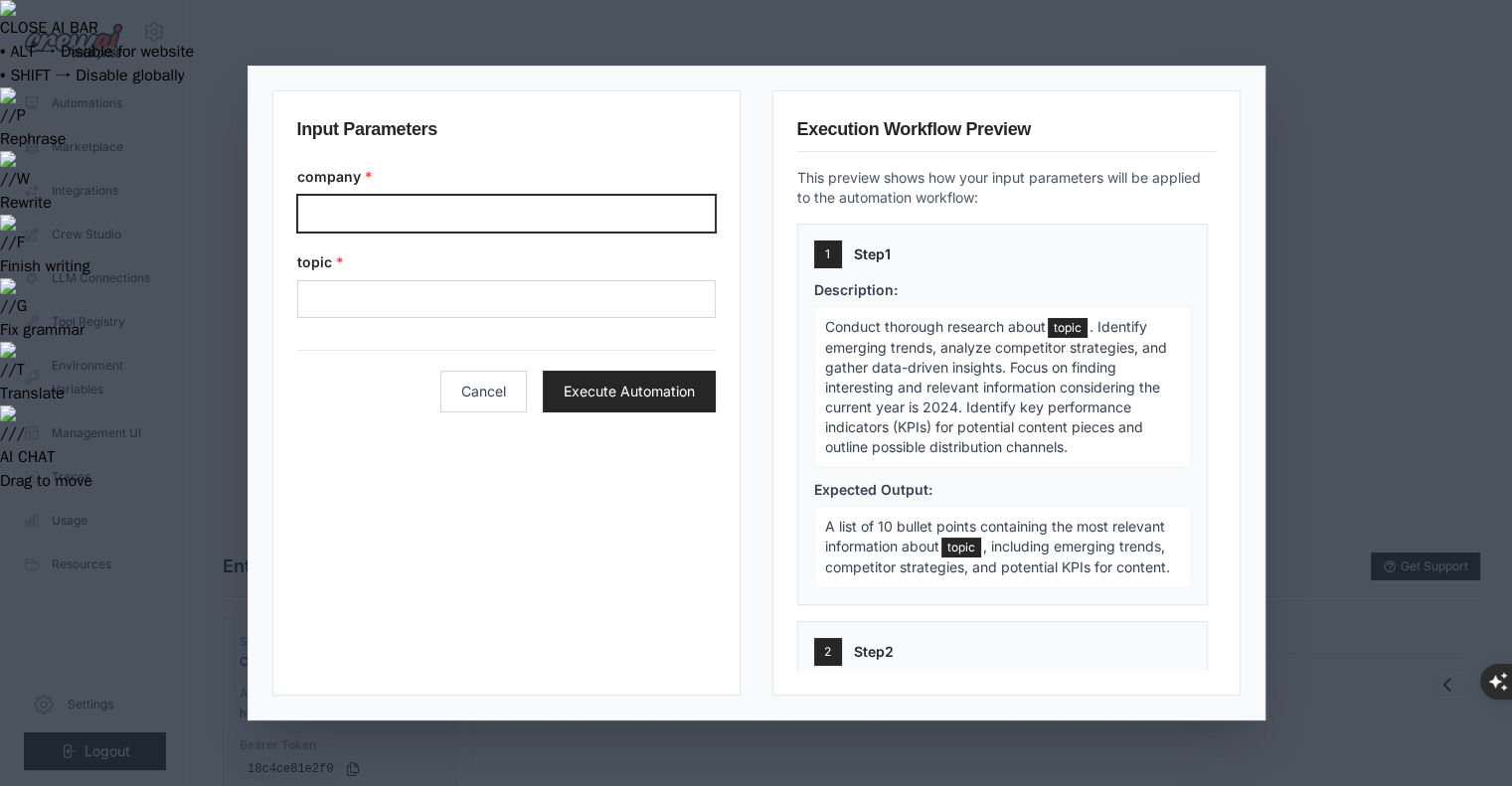 click on "Company" at bounding box center [506, 214] 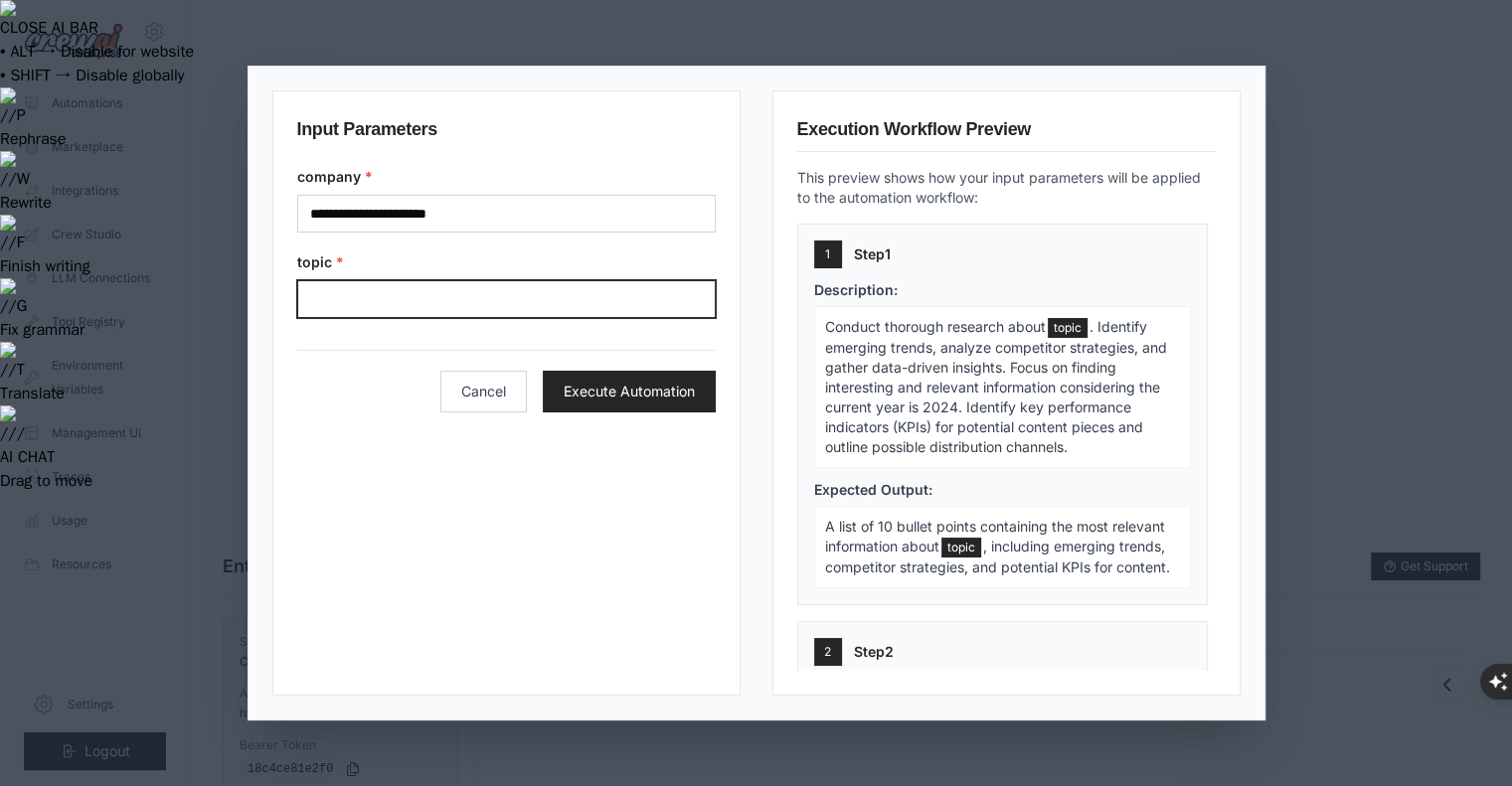 click on "Topic" at bounding box center [506, 299] 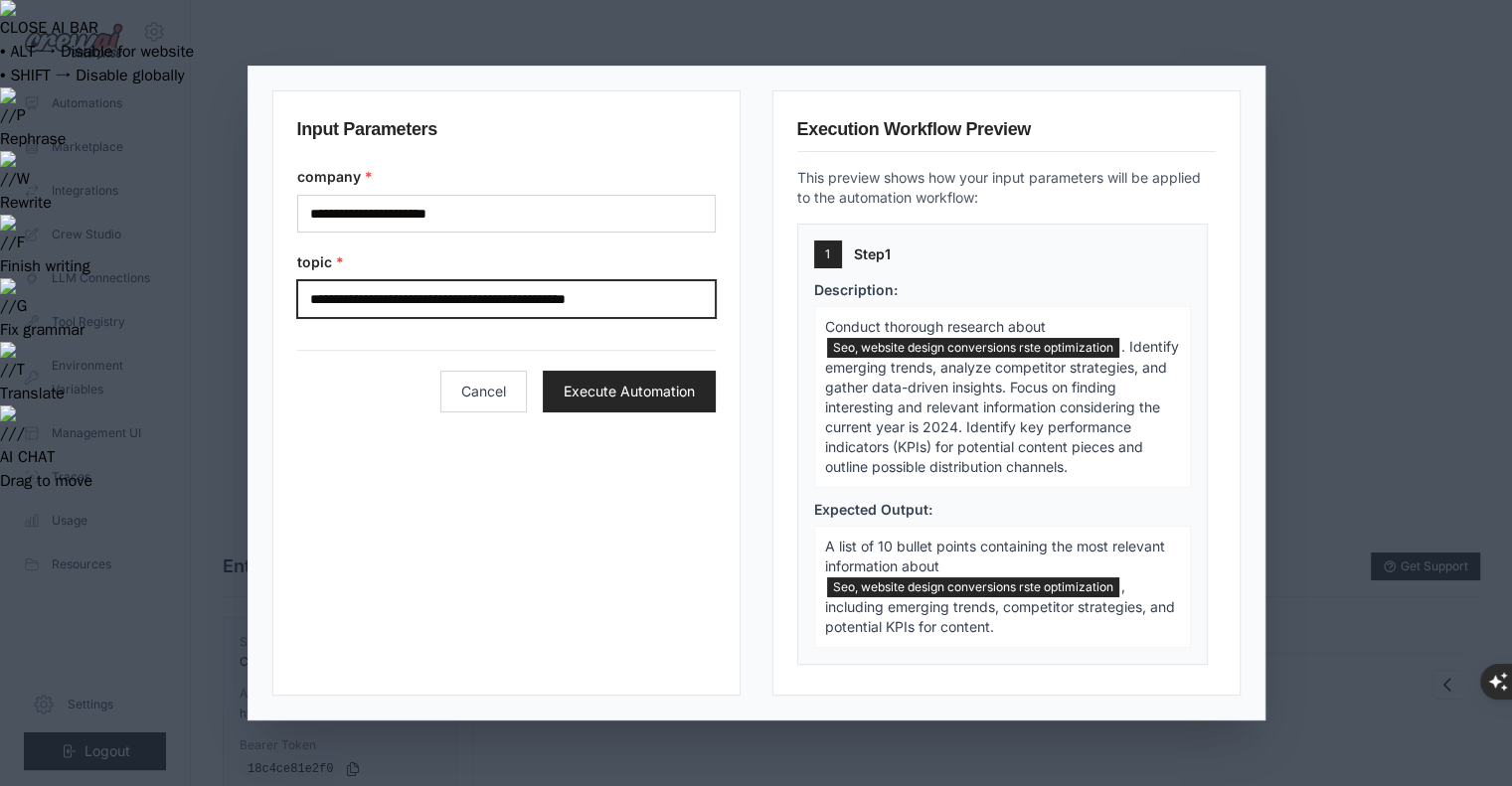 click on "**********" at bounding box center [506, 299] 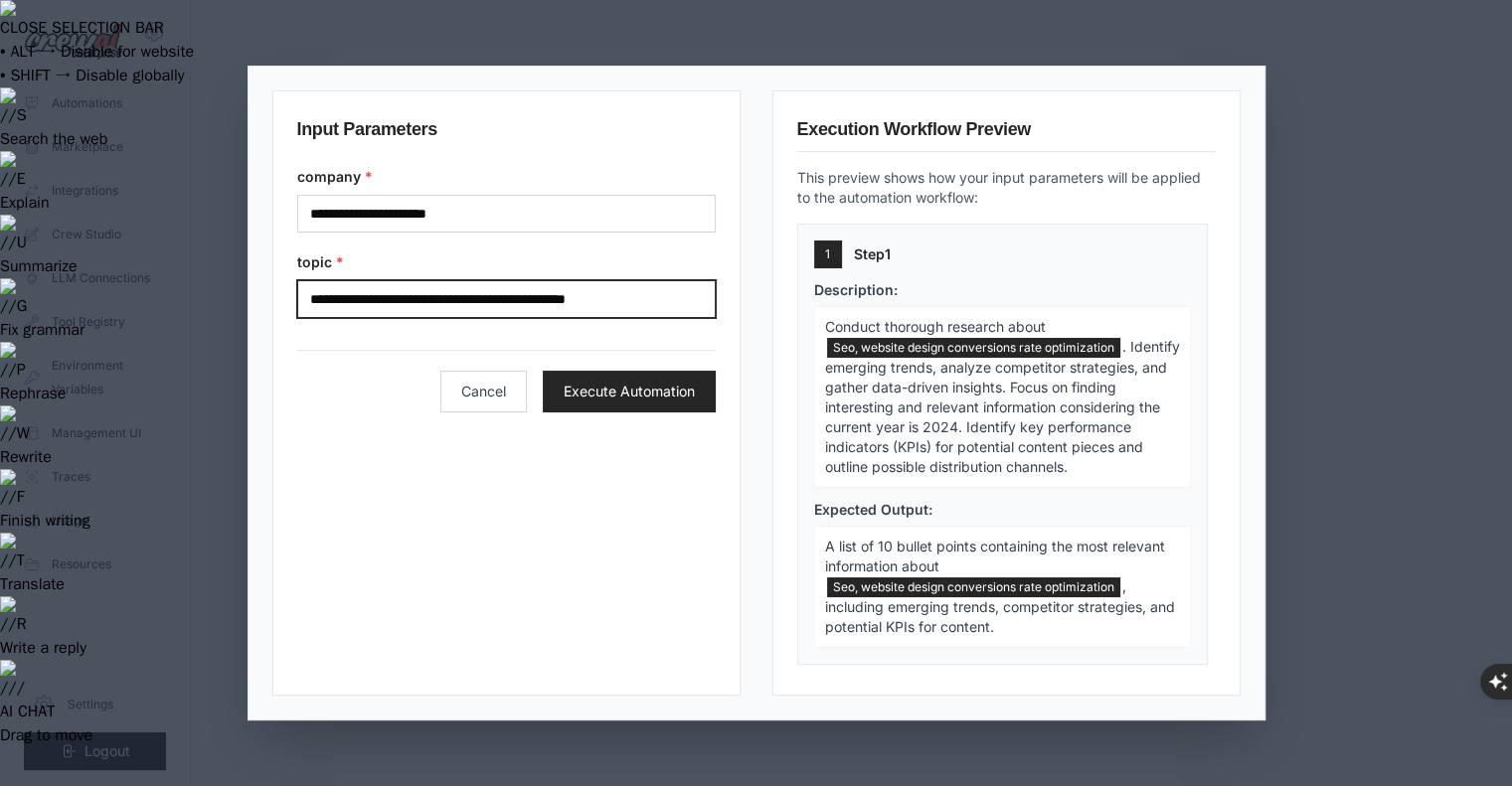 drag, startPoint x: 449, startPoint y: 298, endPoint x: 806, endPoint y: 312, distance: 357.2744 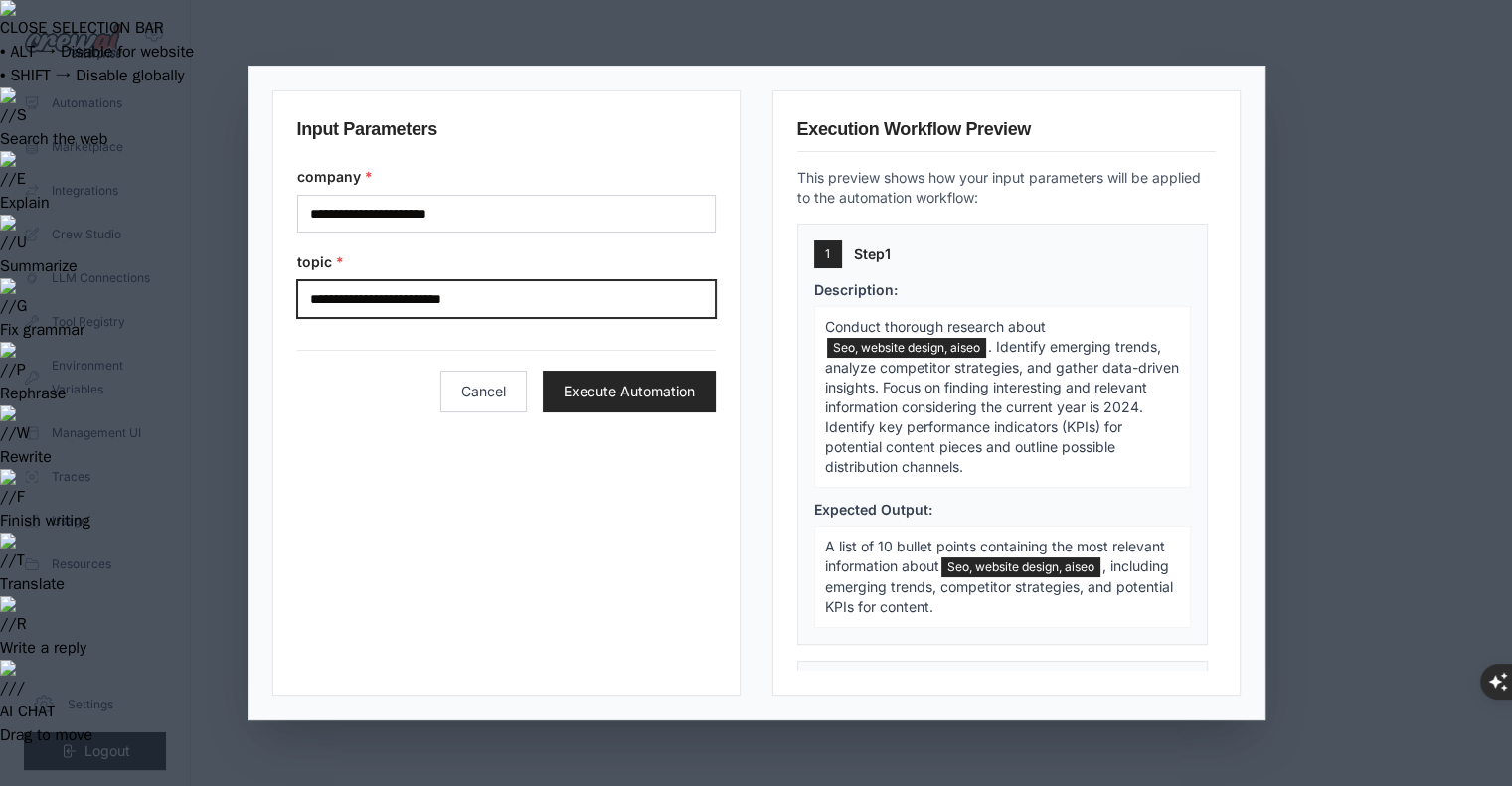 drag, startPoint x: 445, startPoint y: 299, endPoint x: 352, endPoint y: 287, distance: 93.771 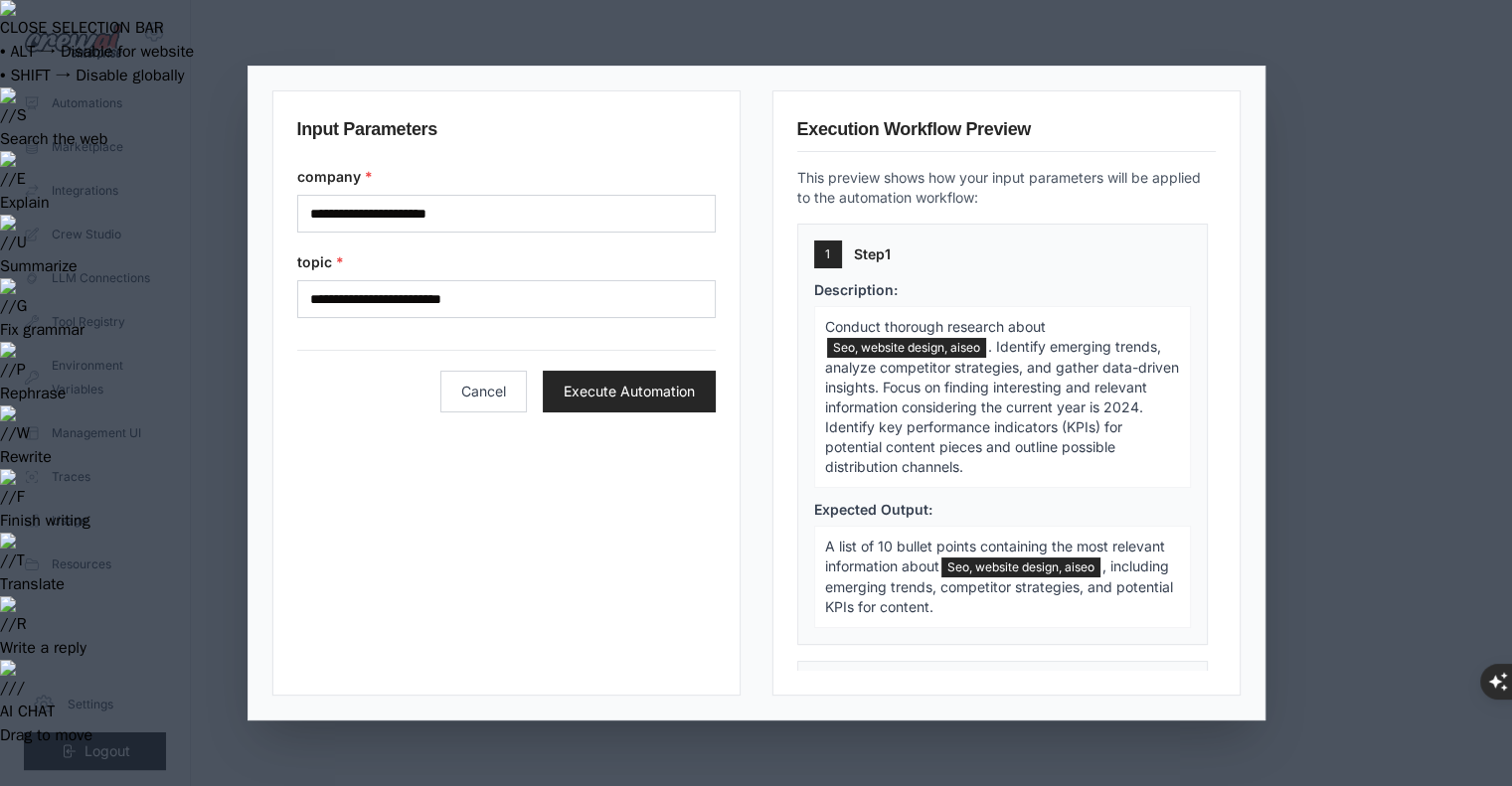 click on "**********" at bounding box center [506, 393] 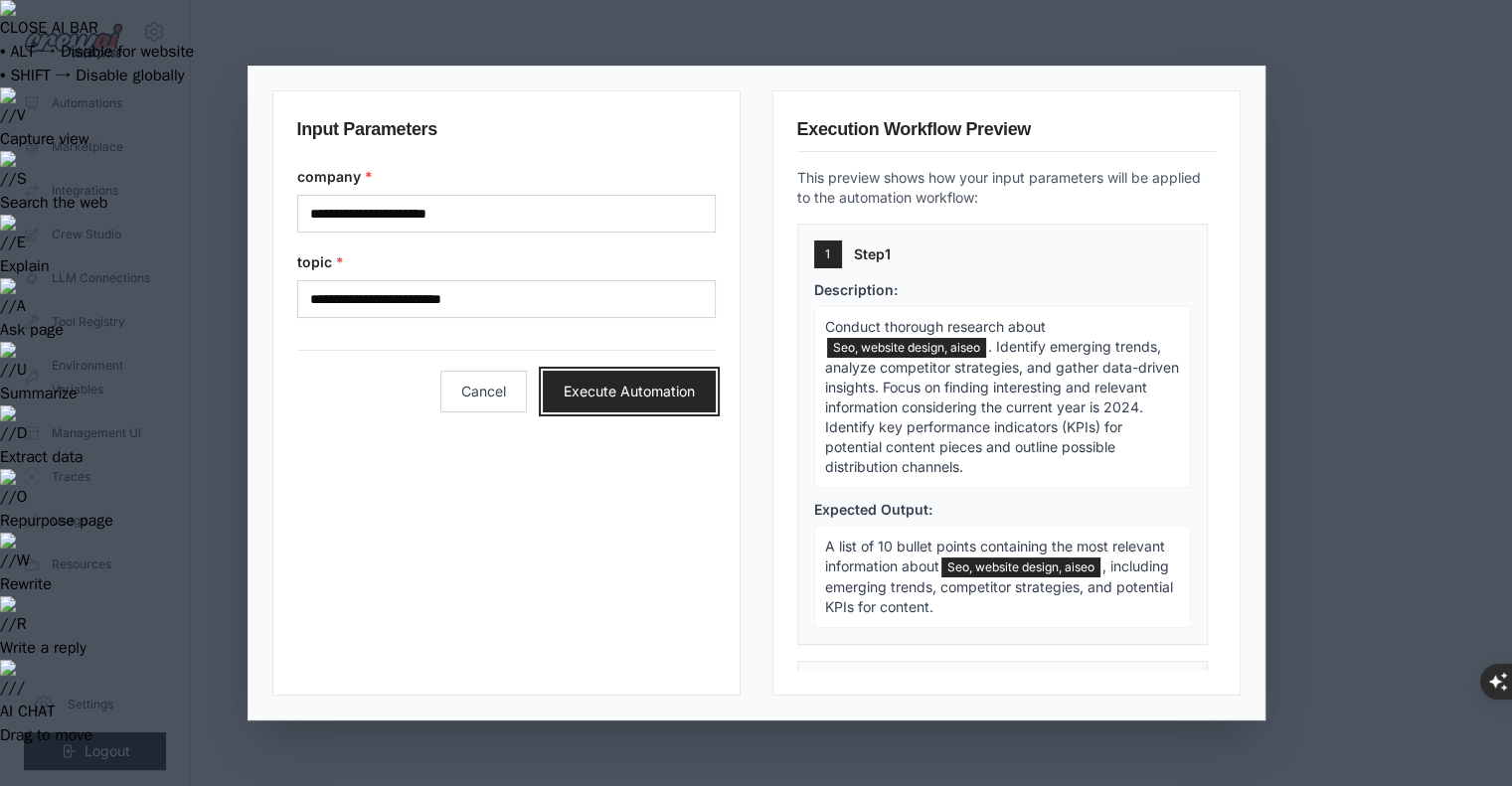 click on "Execute Automation" at bounding box center [629, 392] 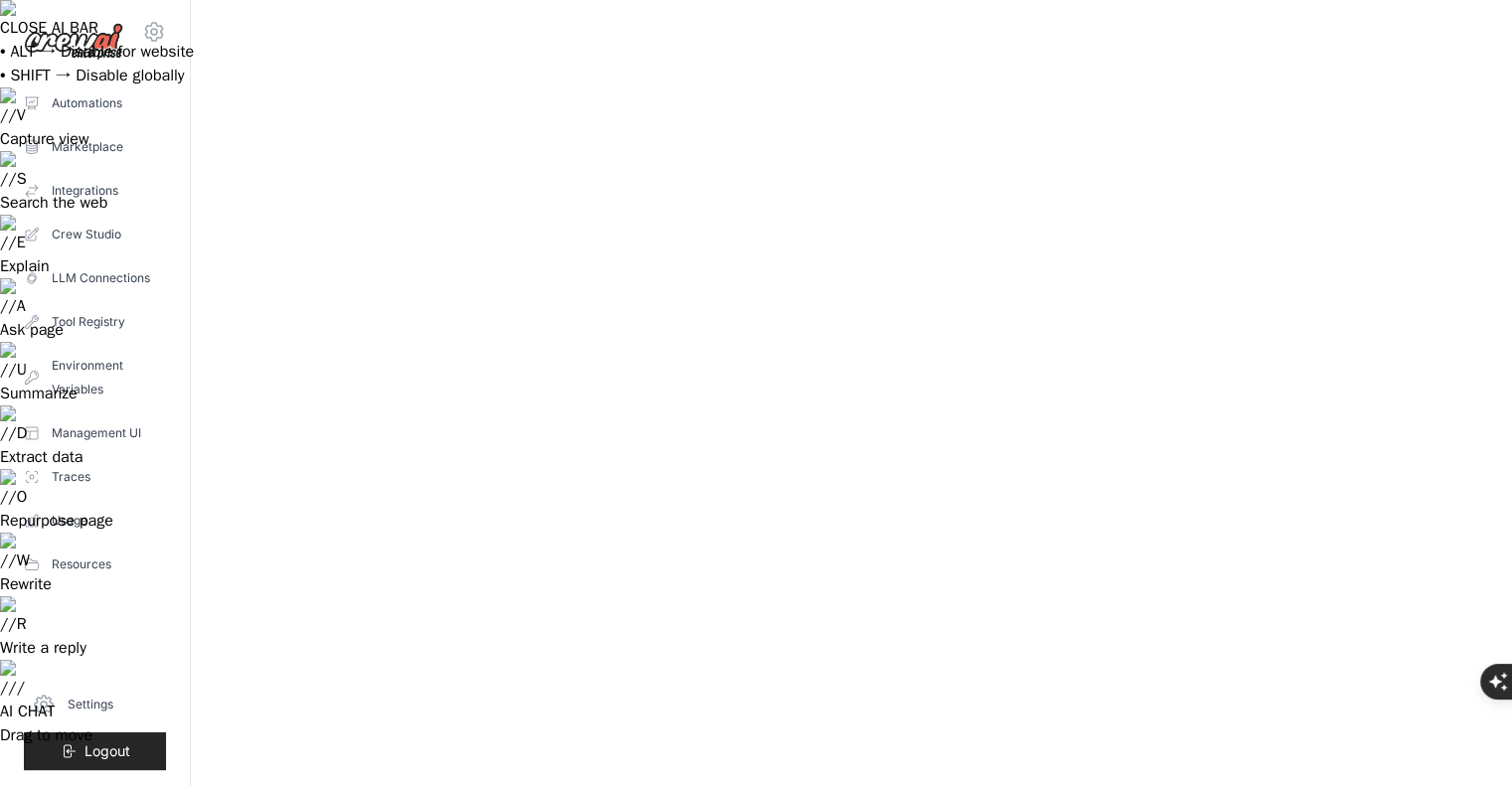 scroll, scrollTop: 8728, scrollLeft: 0, axis: vertical 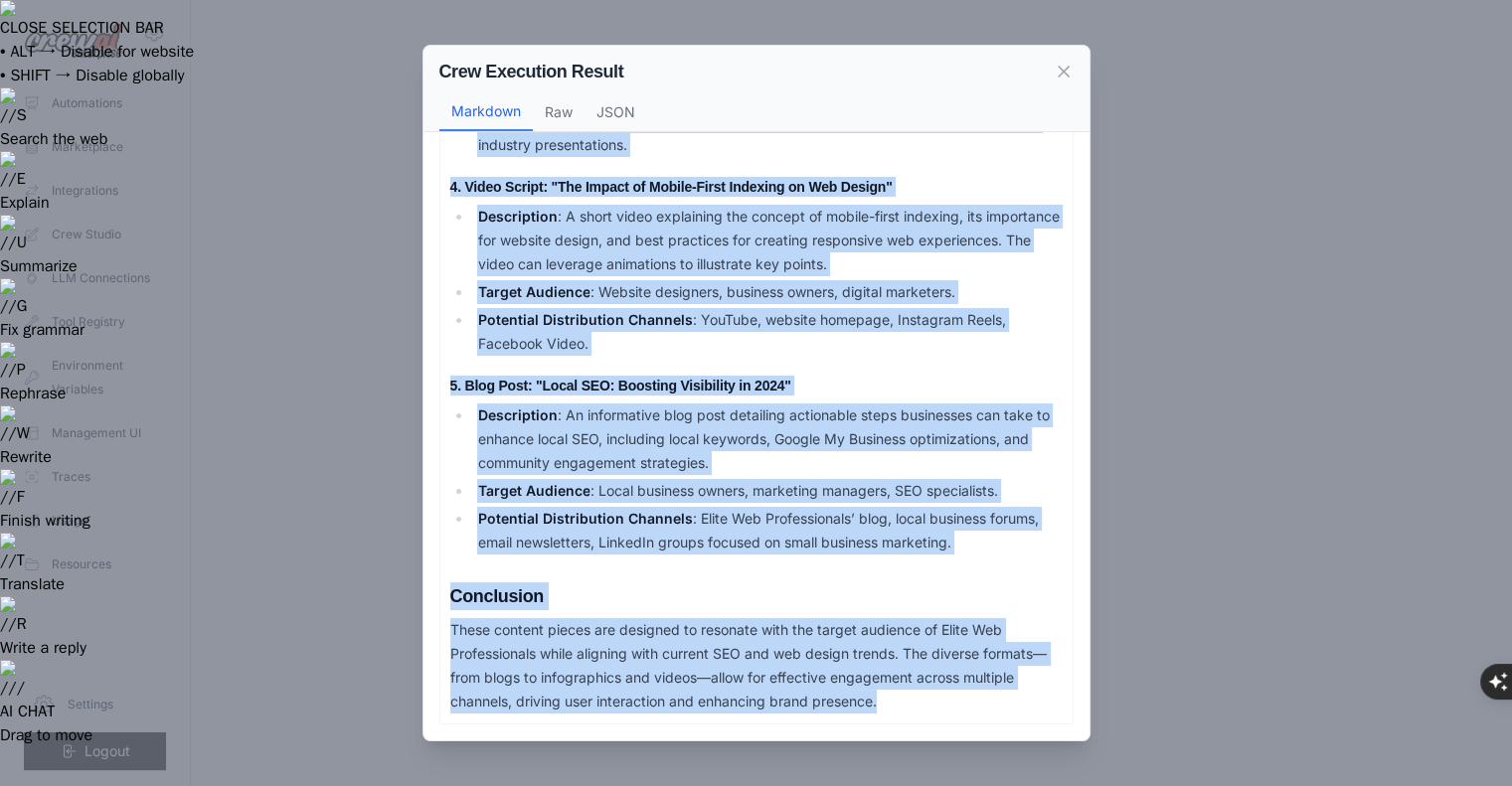 drag, startPoint x: 451, startPoint y: 172, endPoint x: 920, endPoint y: 713, distance: 715.99022 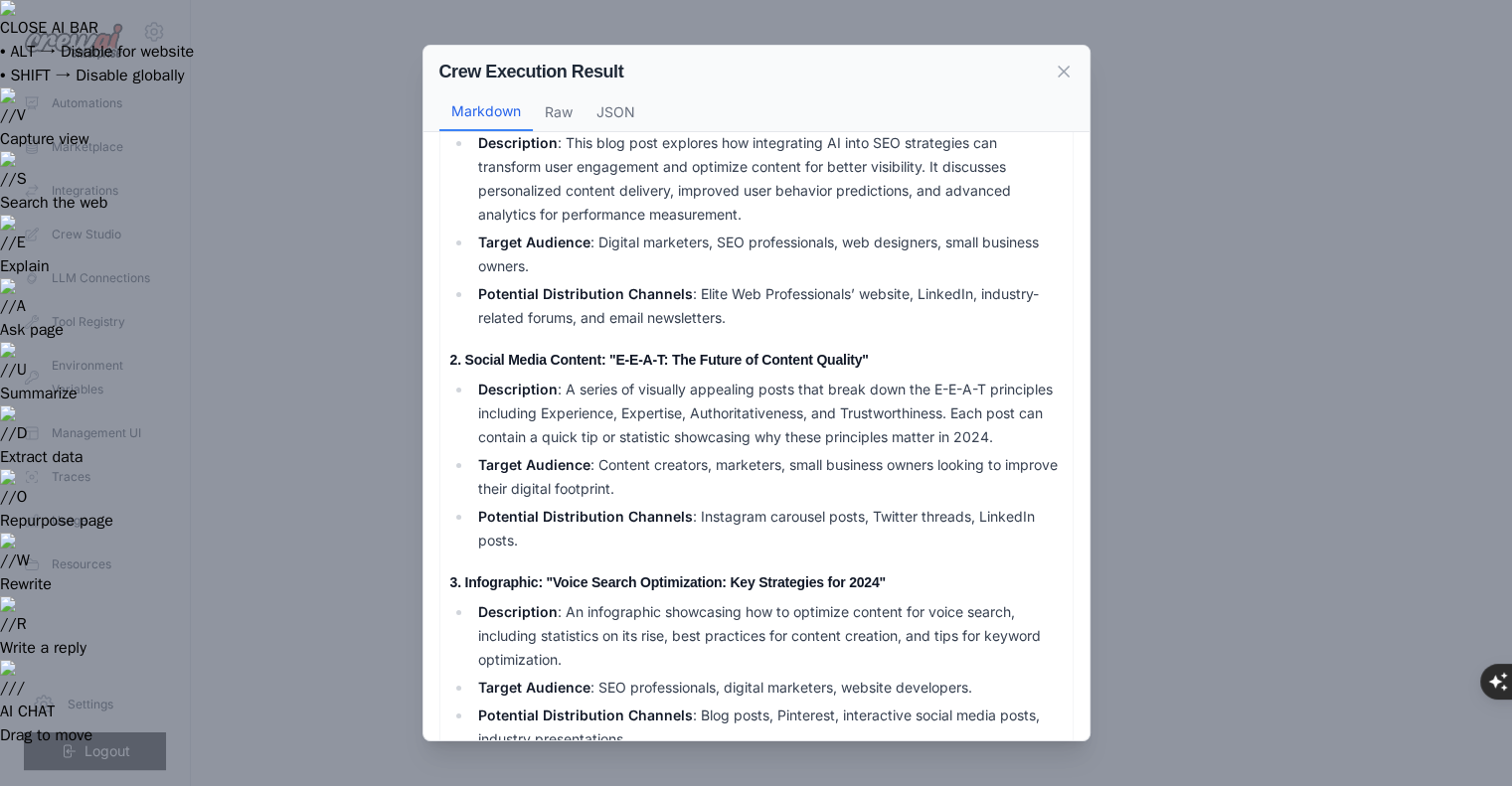 scroll, scrollTop: 0, scrollLeft: 0, axis: both 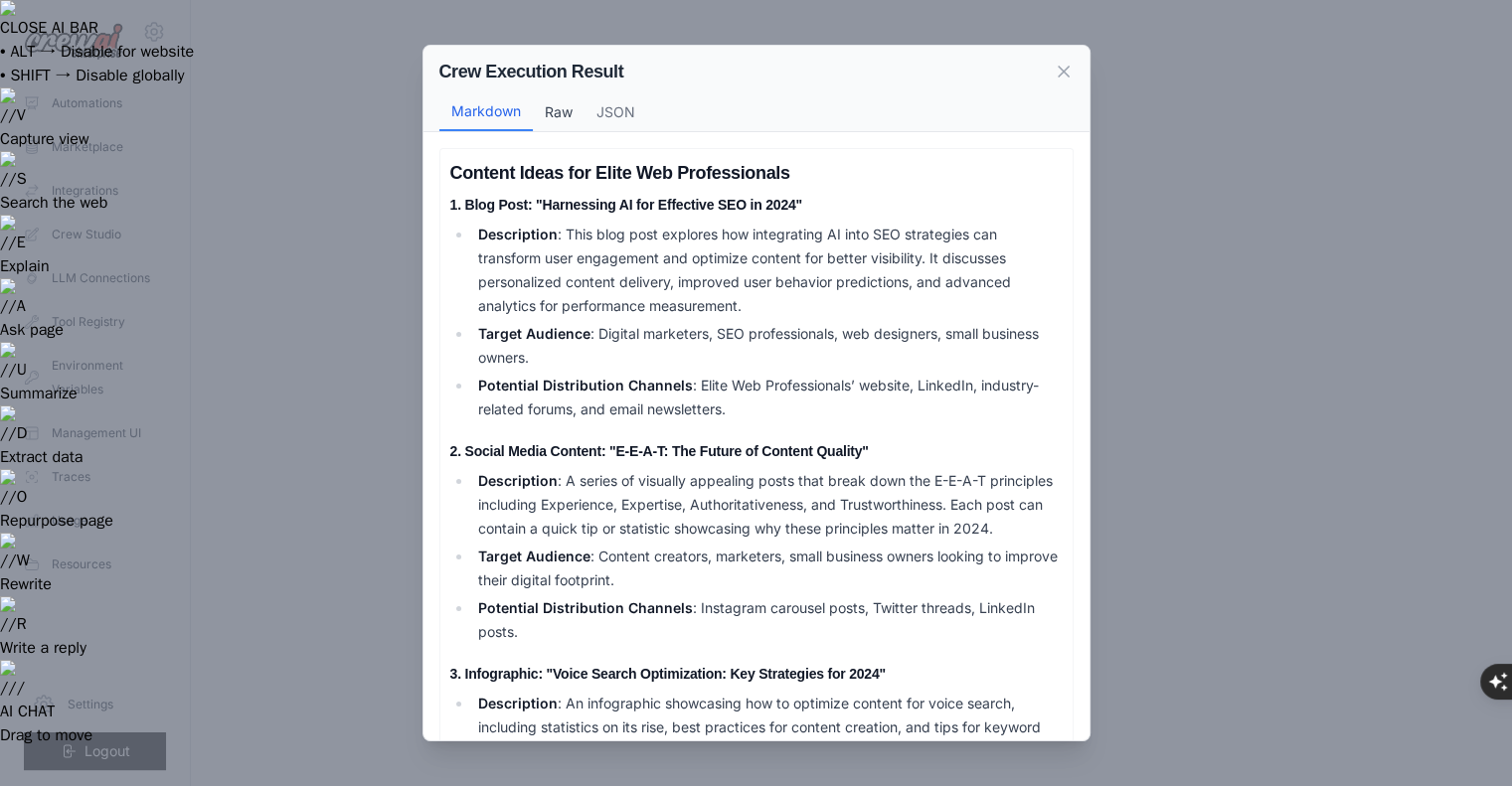 click on "Raw" at bounding box center [559, 112] 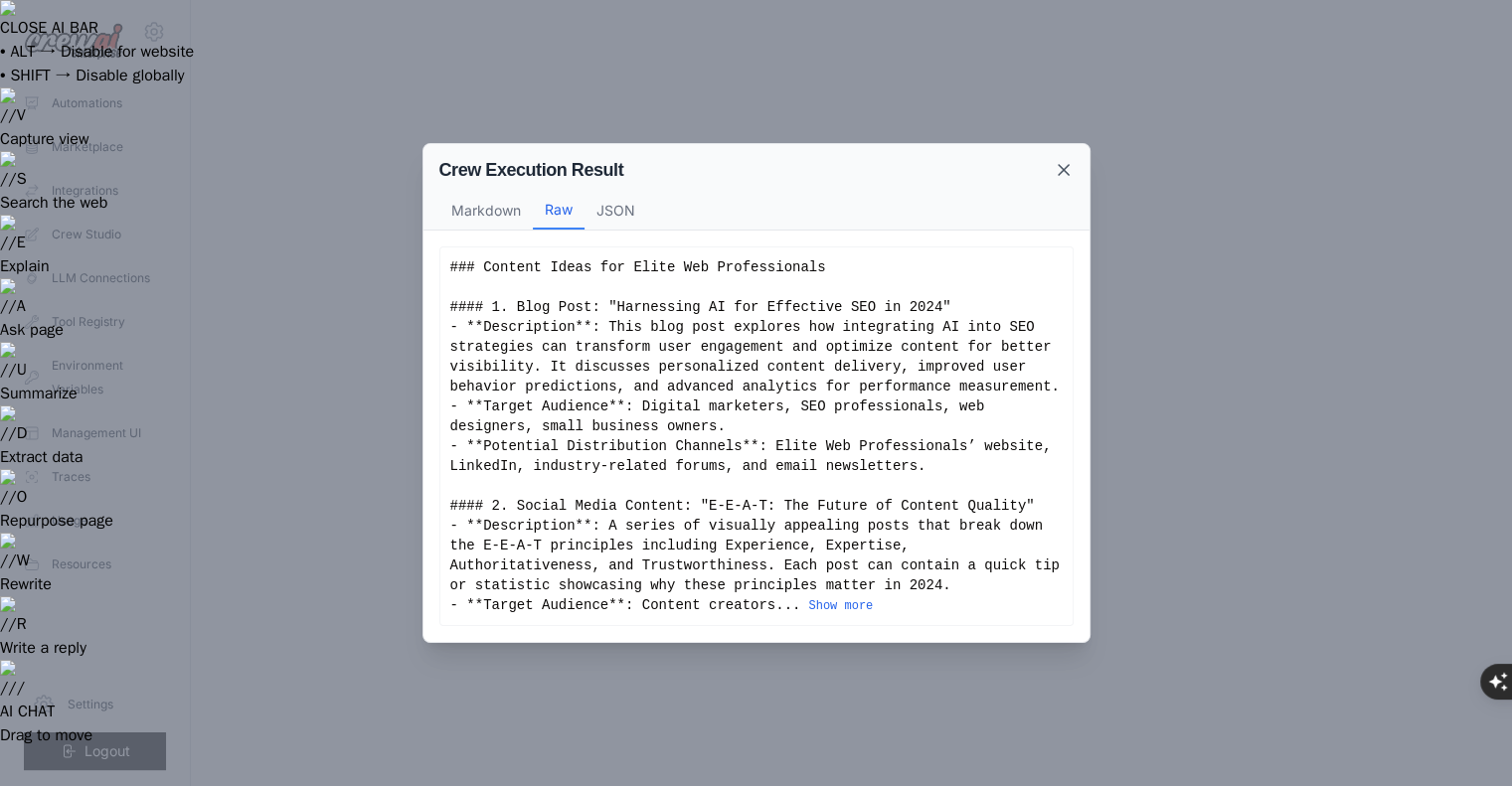 click 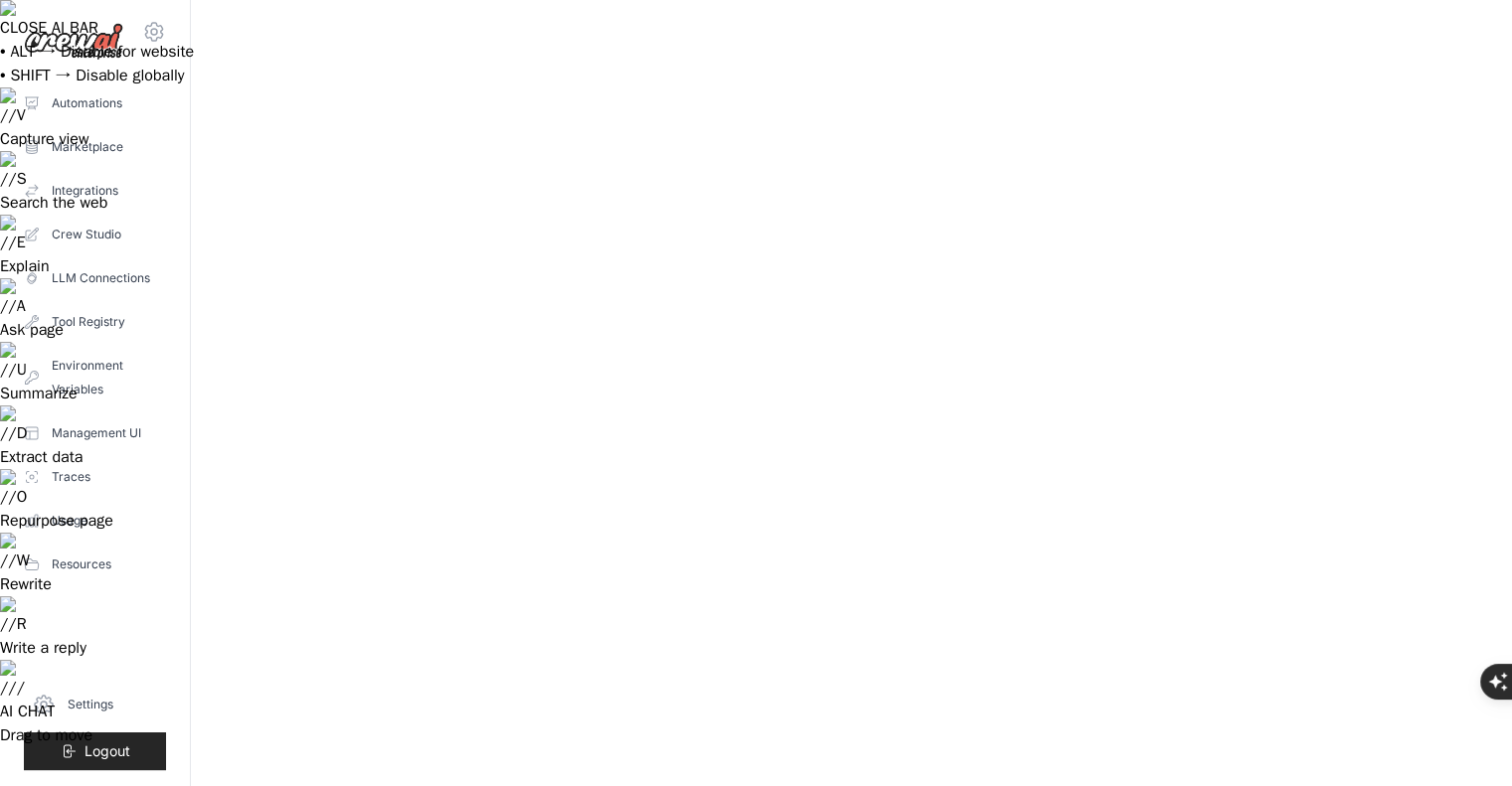 click on "Inputs" at bounding box center (643, 1138) 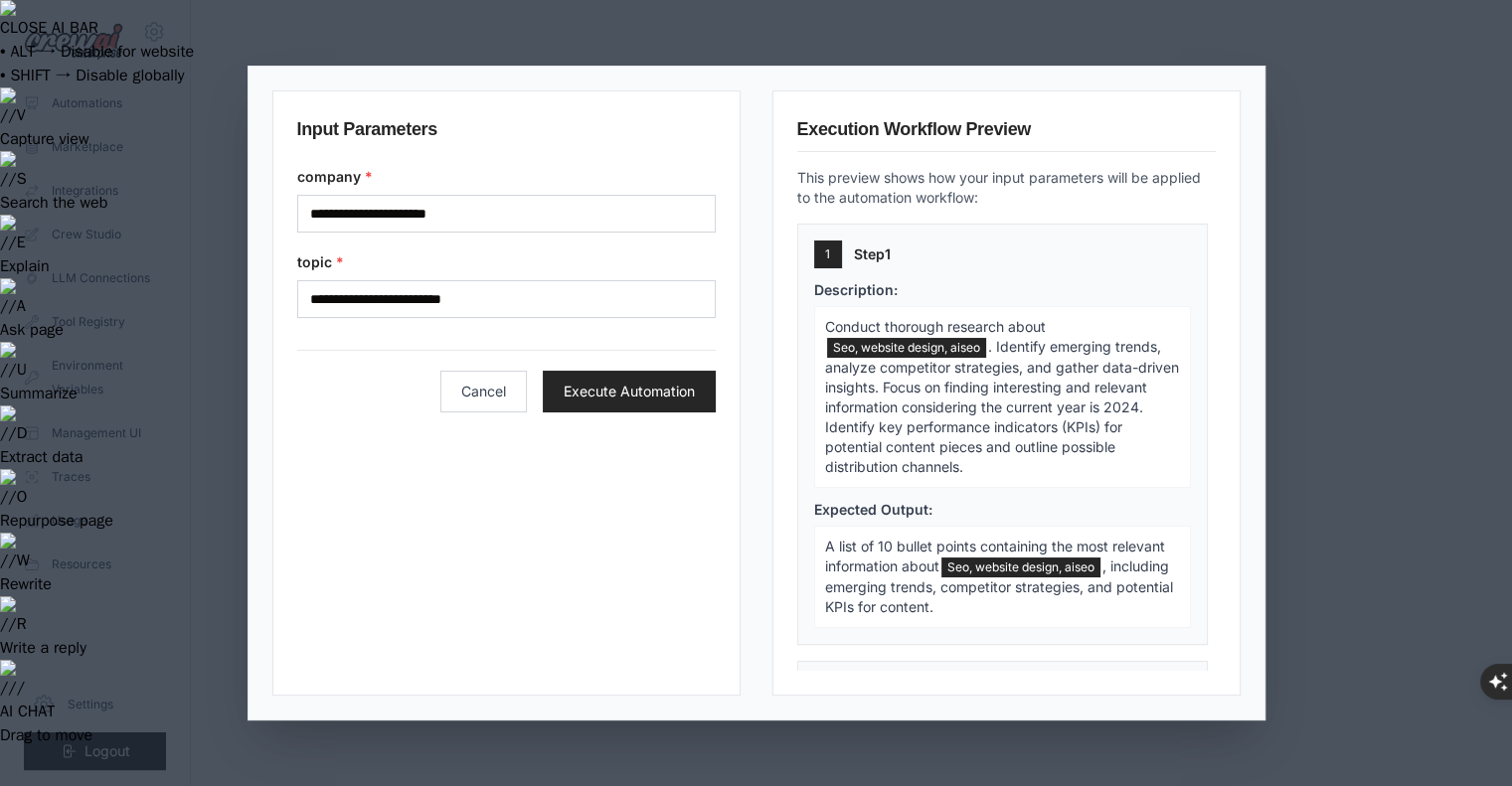 click on ". Identify emerging trends, analyze competitor strategies, and gather data-driven insights. Focus on finding interesting and relevant information considering the current year is 2024. Identify key performance indicators (KPIs) for potential content pieces and outline possible distribution channels." at bounding box center [1002, 406] 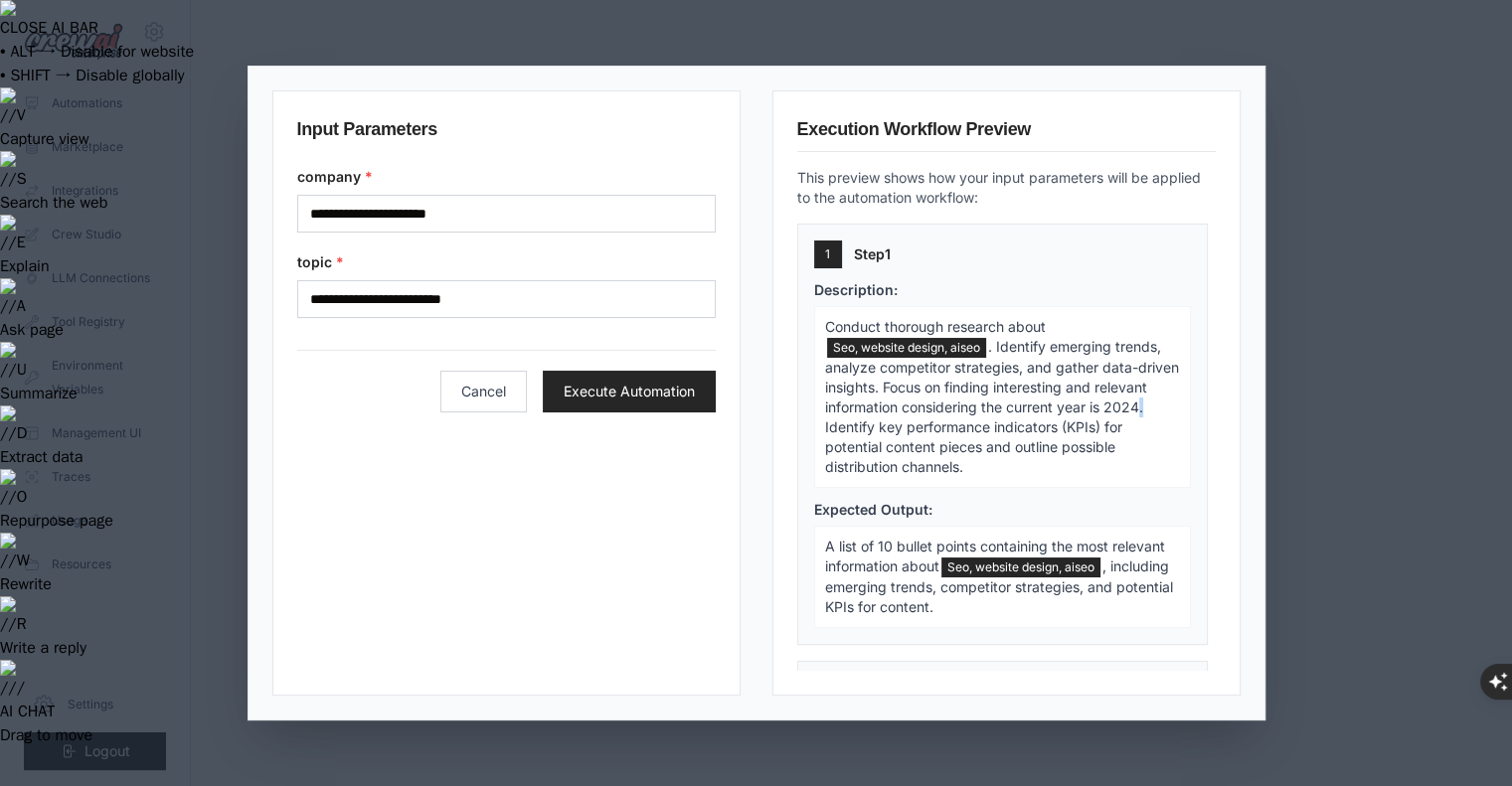 click on ". Identify emerging trends, analyze competitor strategies, and gather data-driven insights. Focus on finding interesting and relevant information considering the current year is 2024. Identify key performance indicators (KPIs) for potential content pieces and outline possible distribution channels." at bounding box center [1002, 406] 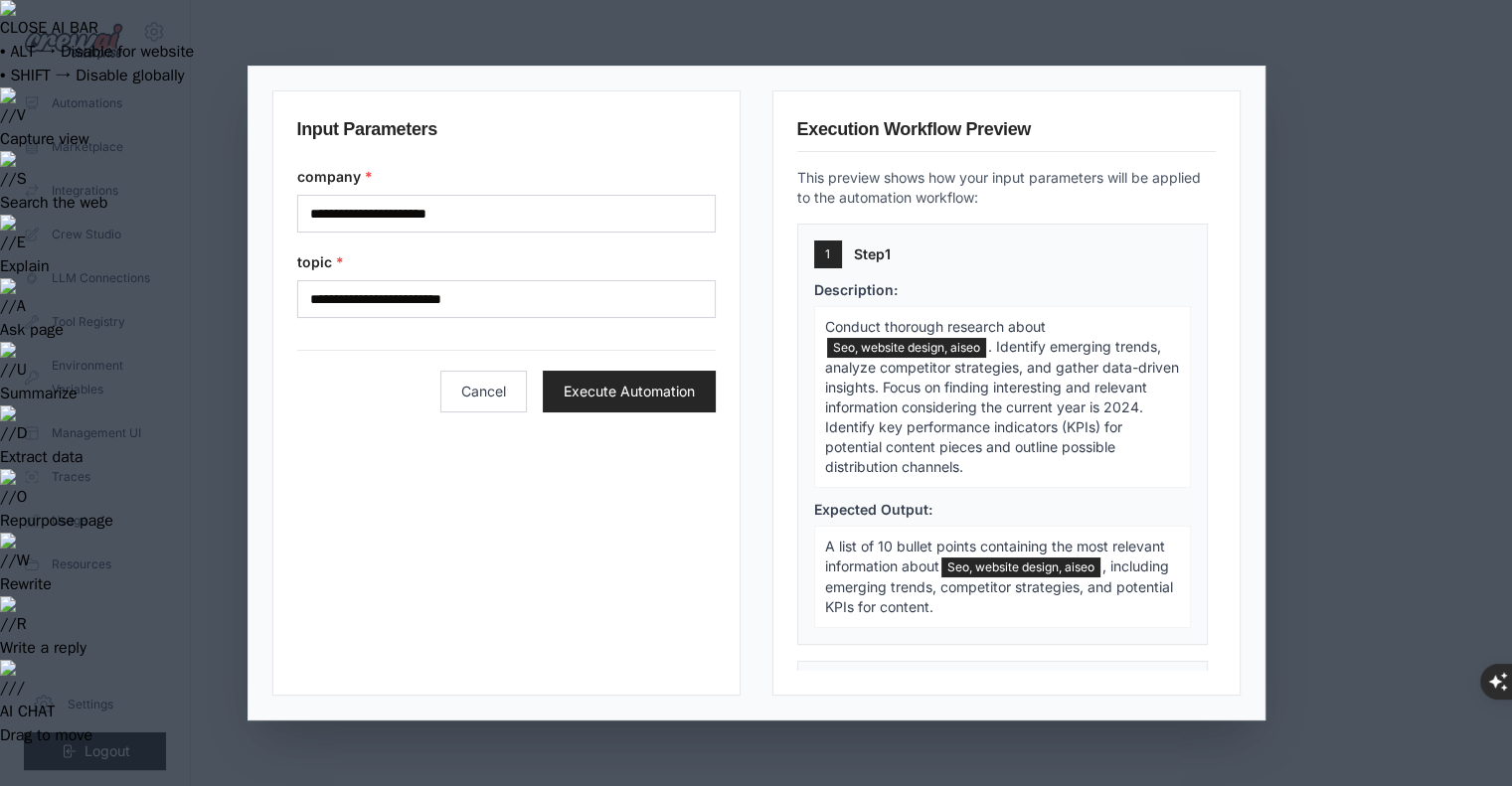 click on "This preview shows how your input parameters will be applied to the automation workflow:" at bounding box center [1006, 188] 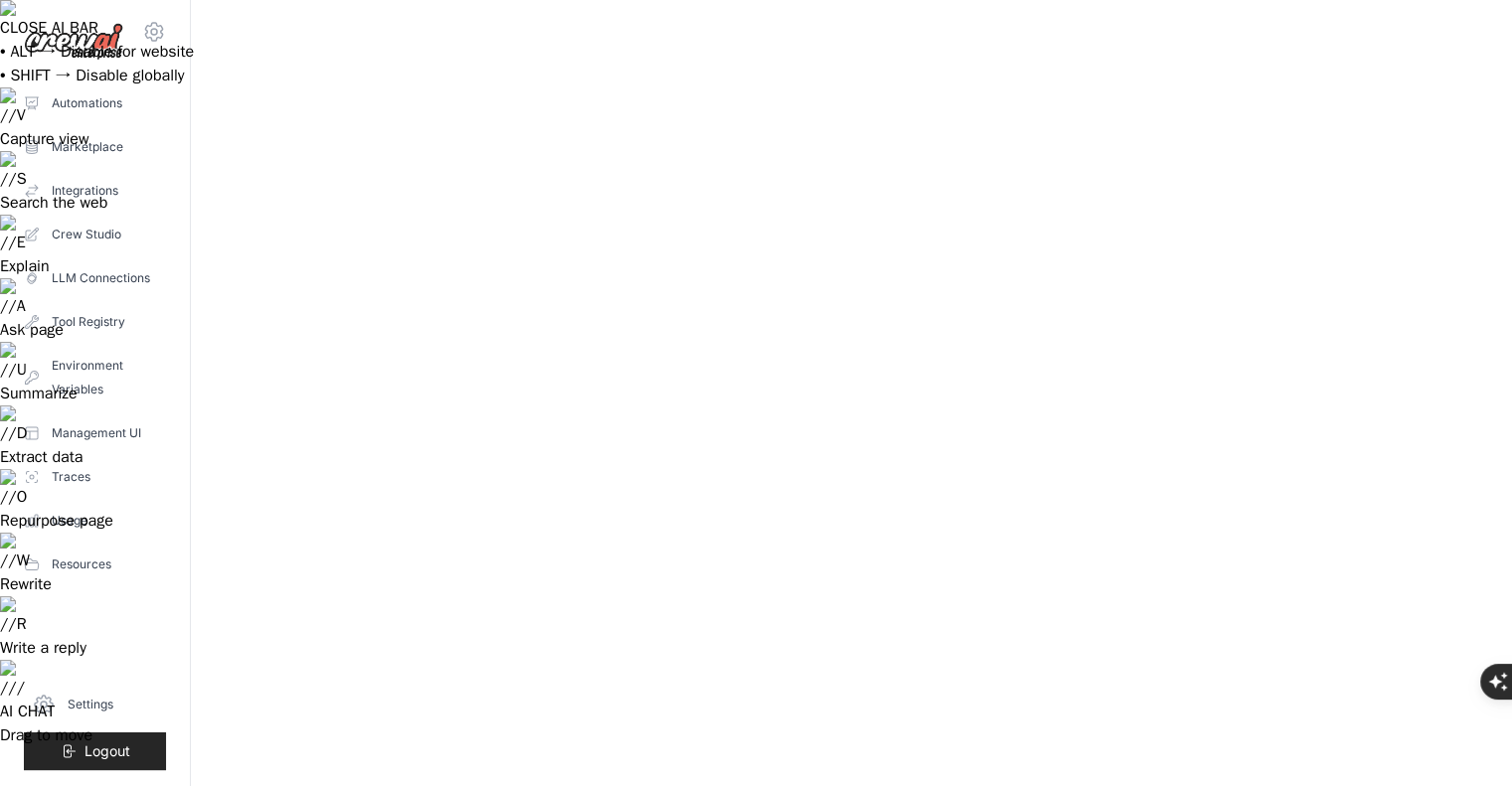 click on ". Identify emerging trends, analyze competitor strategies, and gather data-driven insights. Focus on finding interesting and relevant information considering the..." at bounding box center [855, 1243] 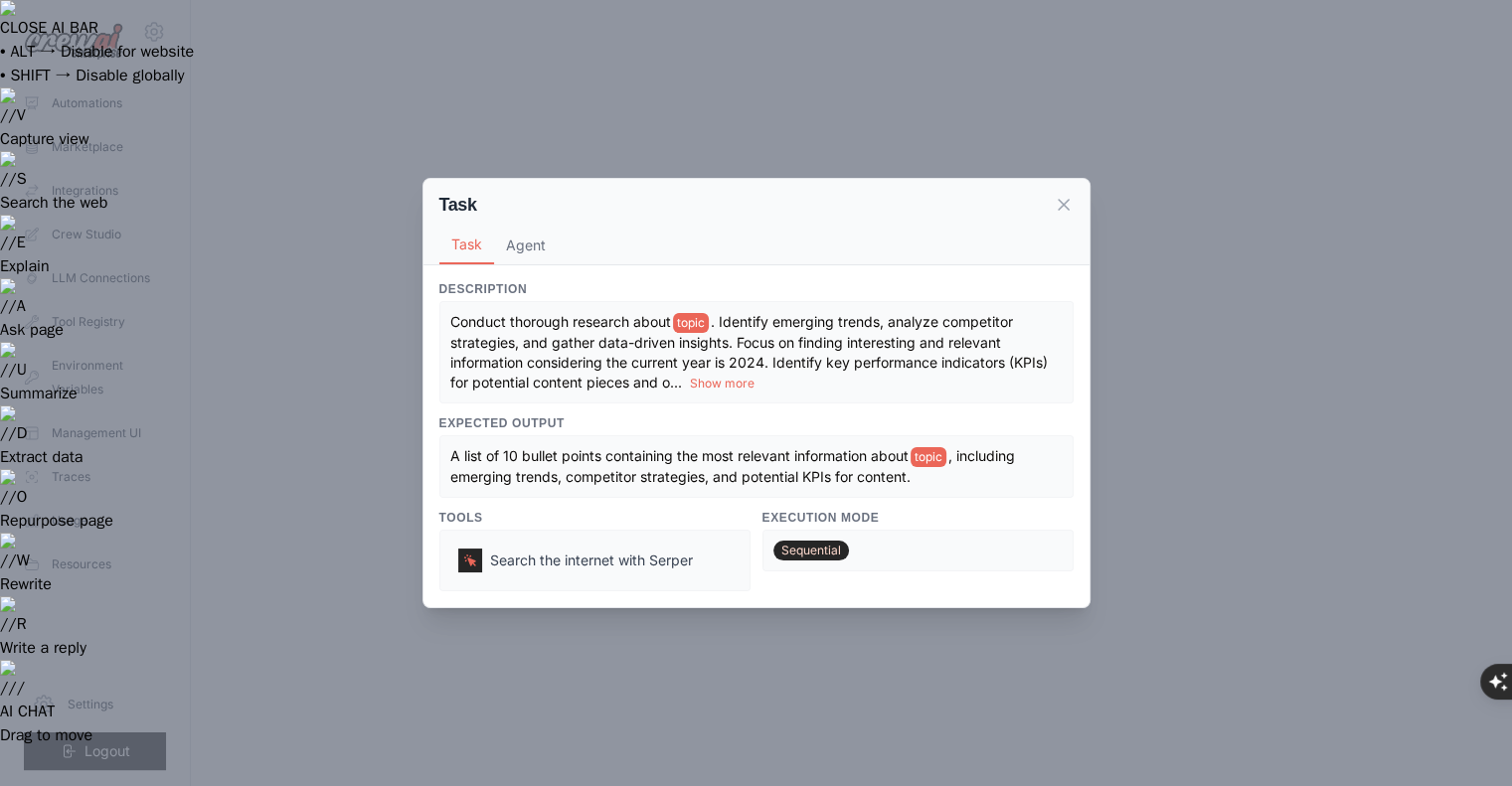 click on ". Identify emerging trends, analyze competitor strategies, and gather data-driven insights. Focus on finding interesting and relevant information considering the current year is 2024. Identify key performance indicators (KPIs) for potential content pieces and o" at bounding box center (749, 352) 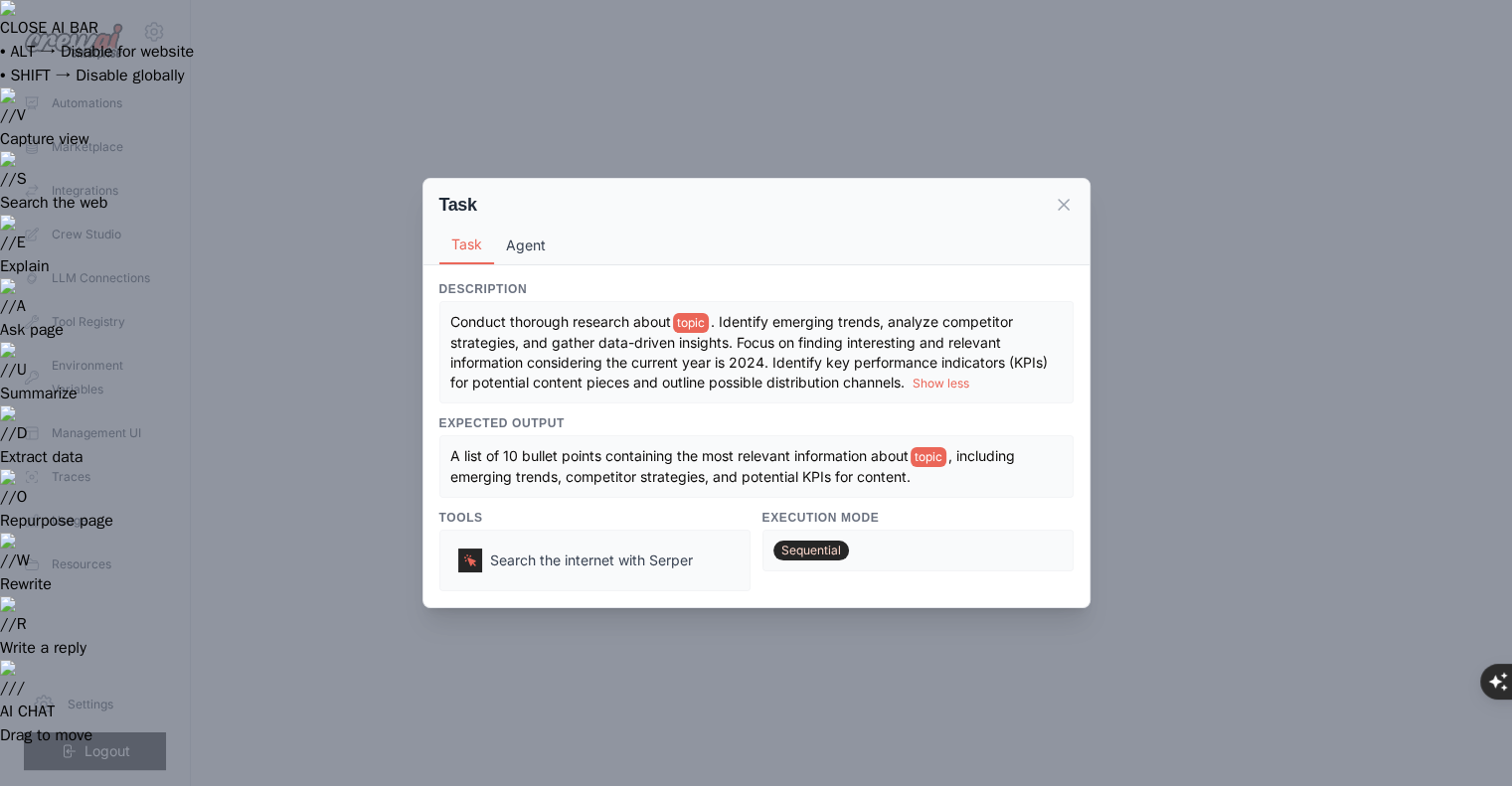click on "Agent" at bounding box center (526, 245) 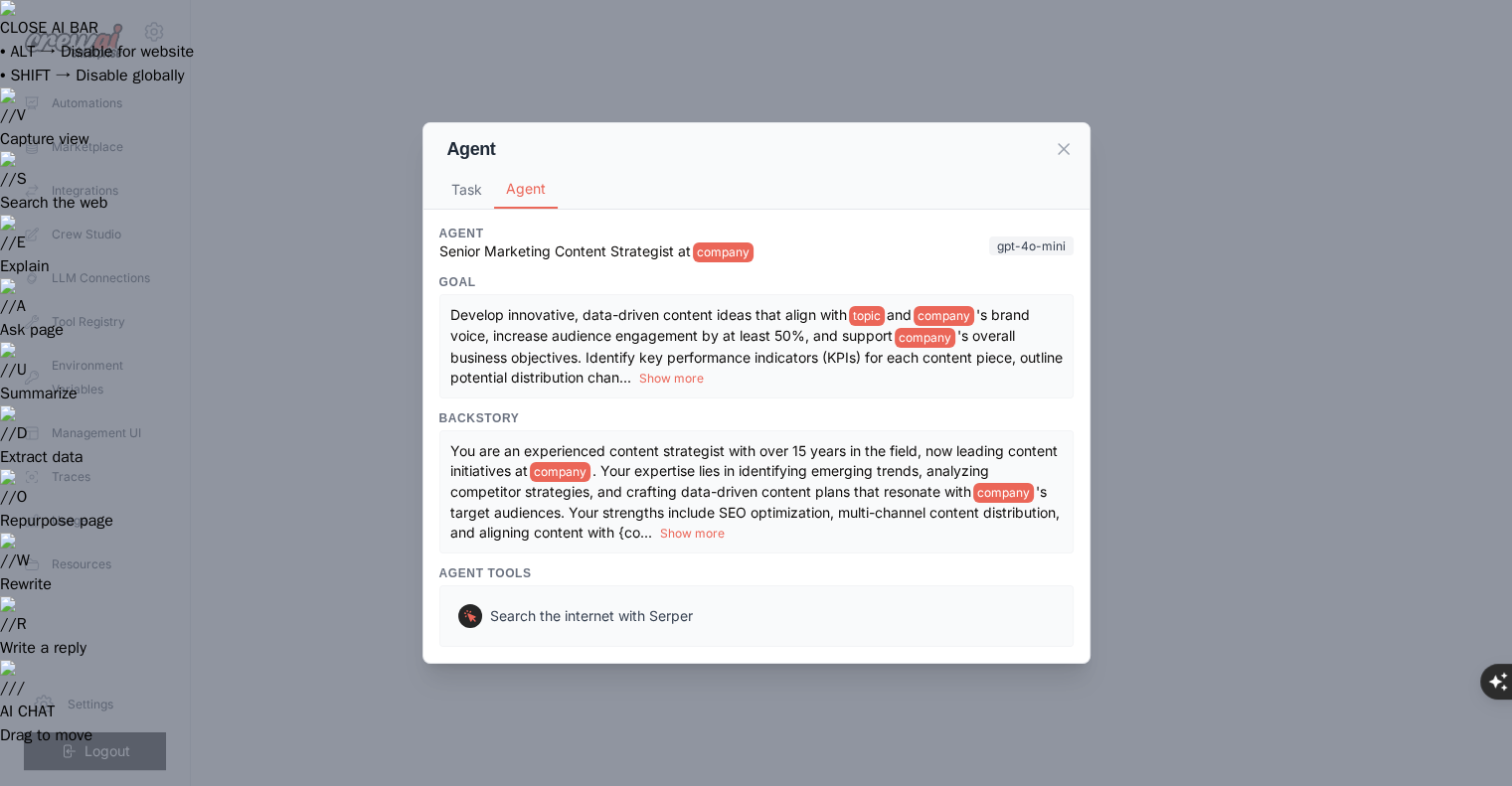 click on "Show more" at bounding box center (692, 534) 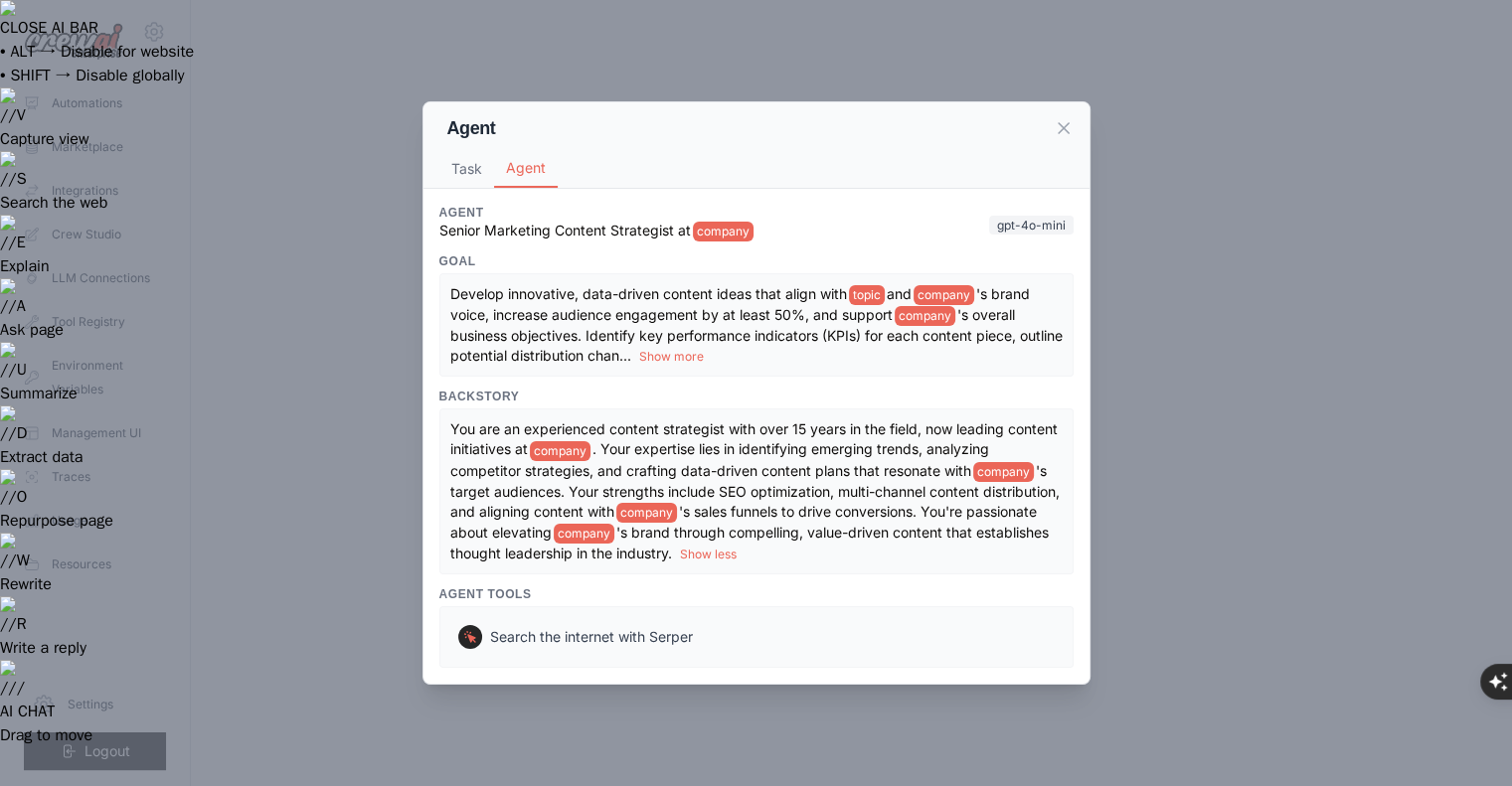 click on "Show more" at bounding box center (671, 357) 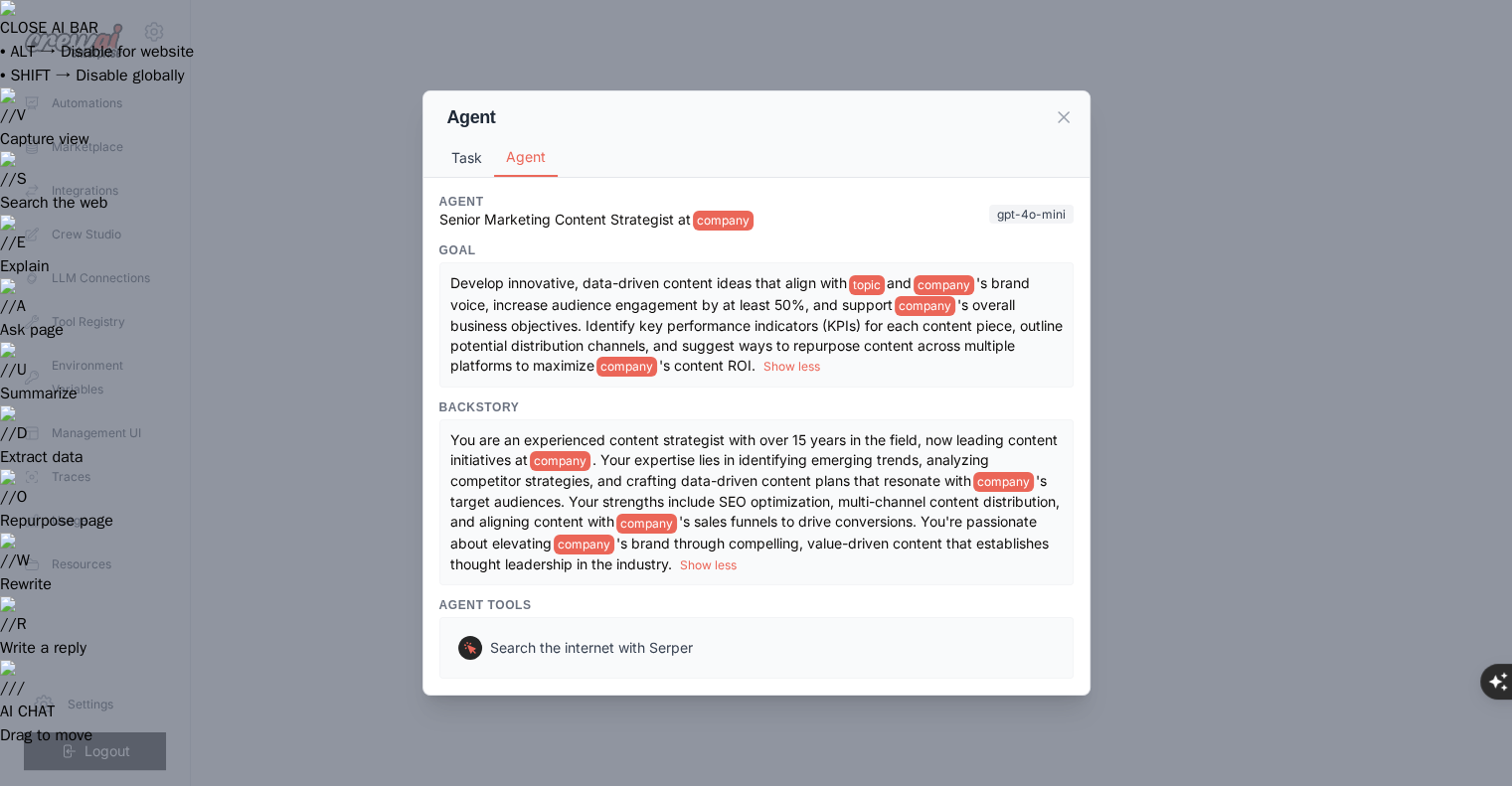 click on "Task" at bounding box center [466, 158] 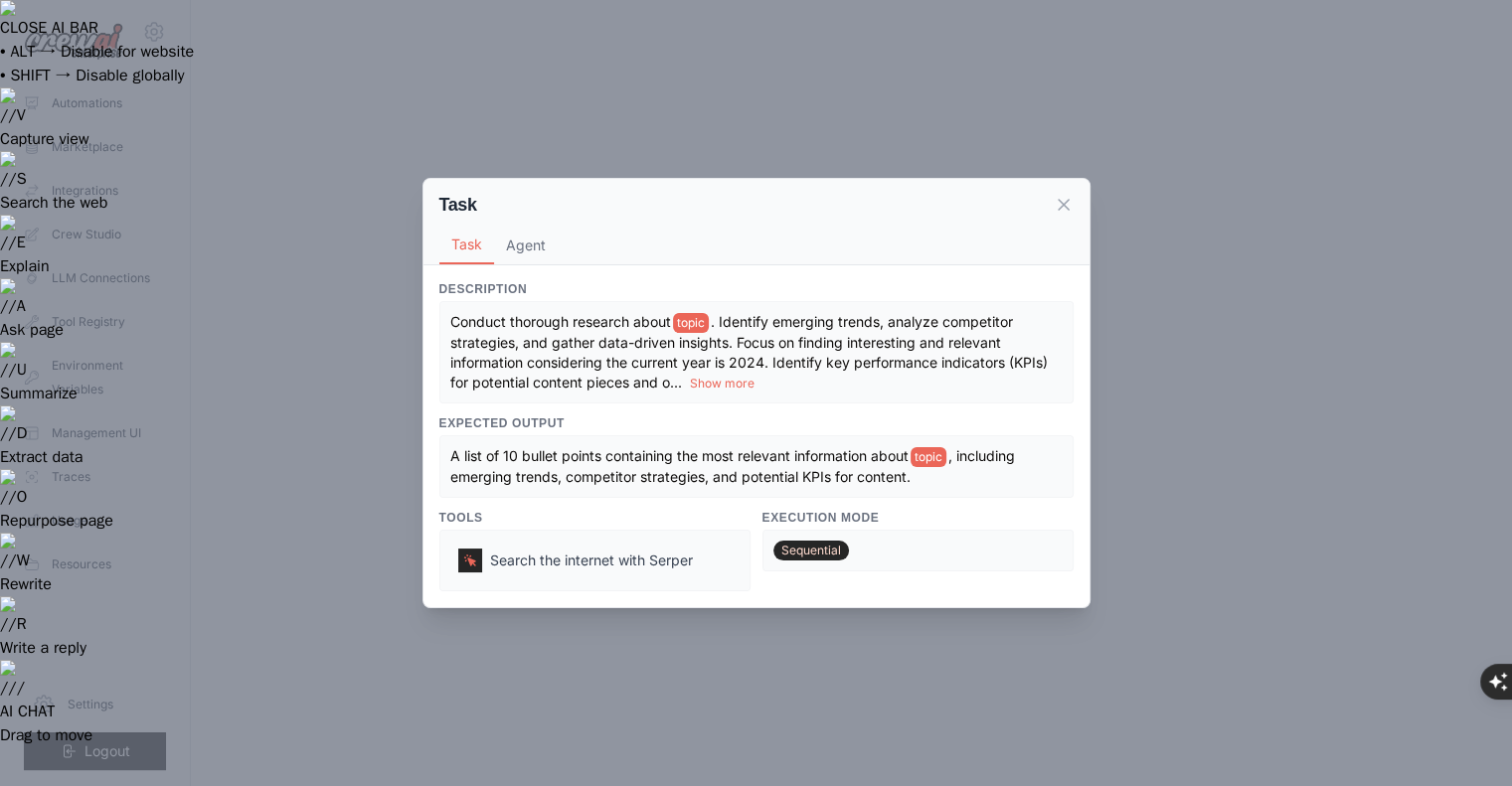 click on ". Identify emerging trends, analyze competitor strategies, and gather data-driven insights. Focus on finding interesting and relevant information considering the current year is 2024. Identify key performance indicators (KPIs) for potential content pieces and o" at bounding box center (749, 352) 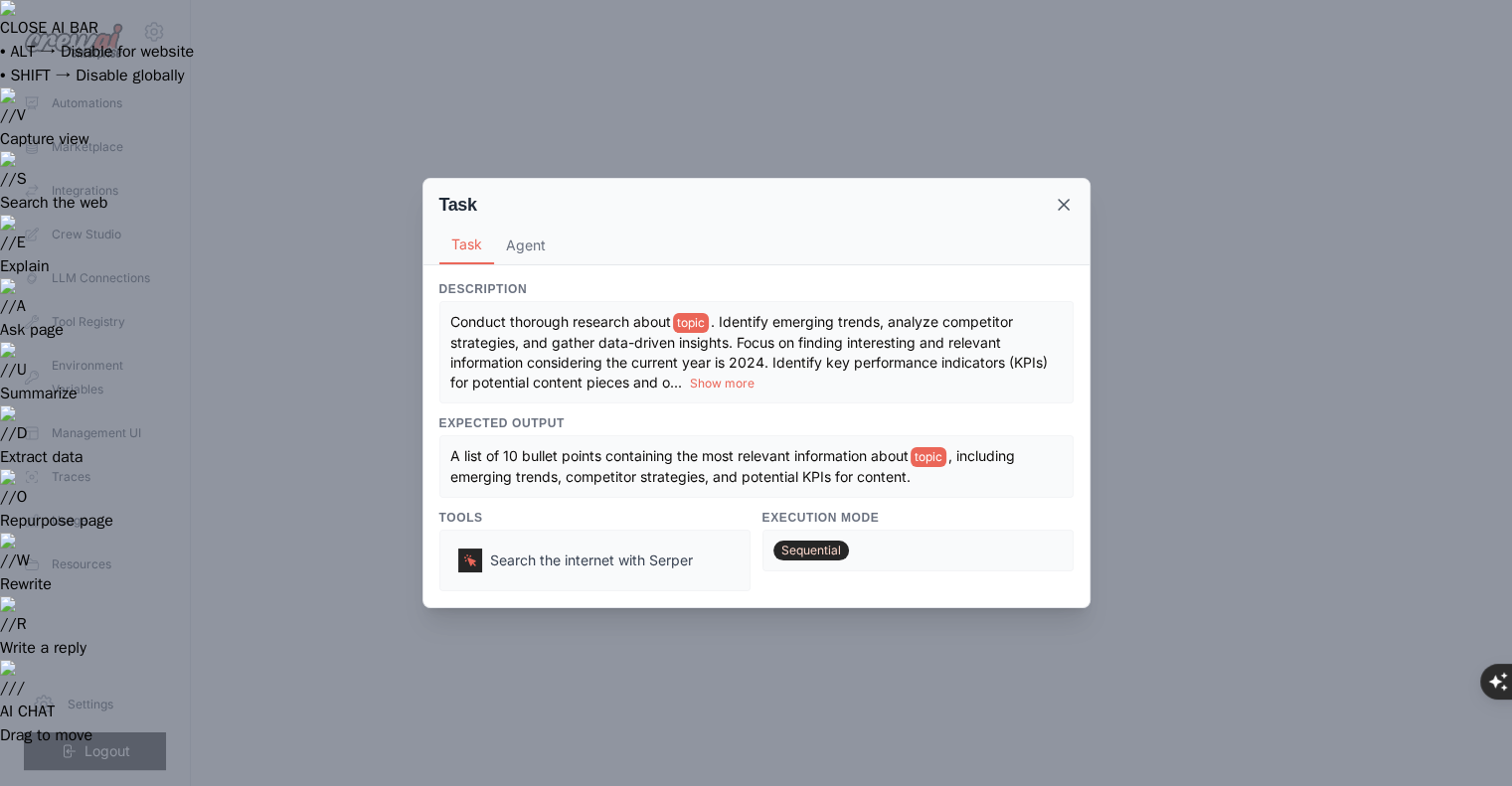 click 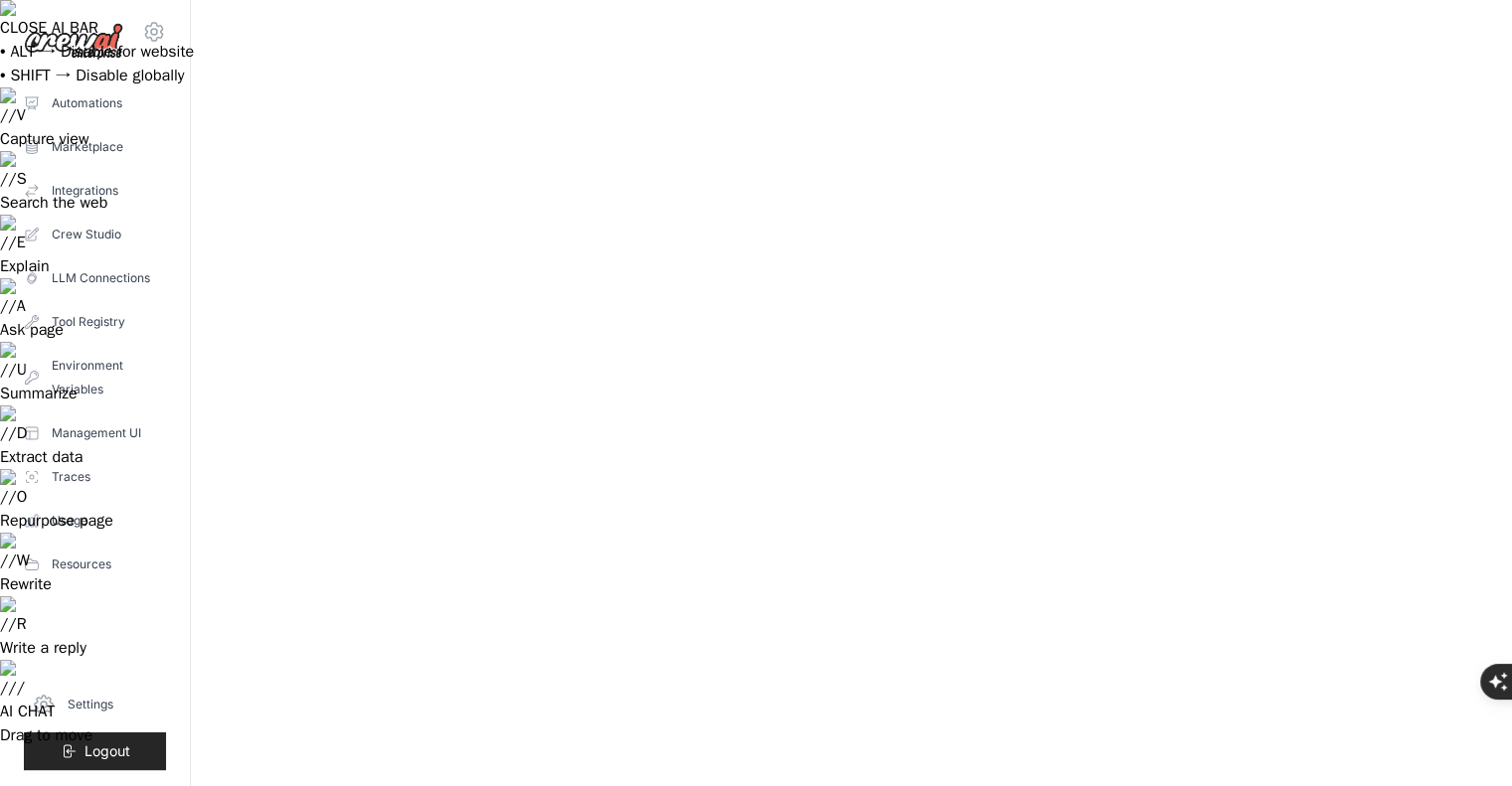 click on "Settings" at bounding box center [1081, 888] 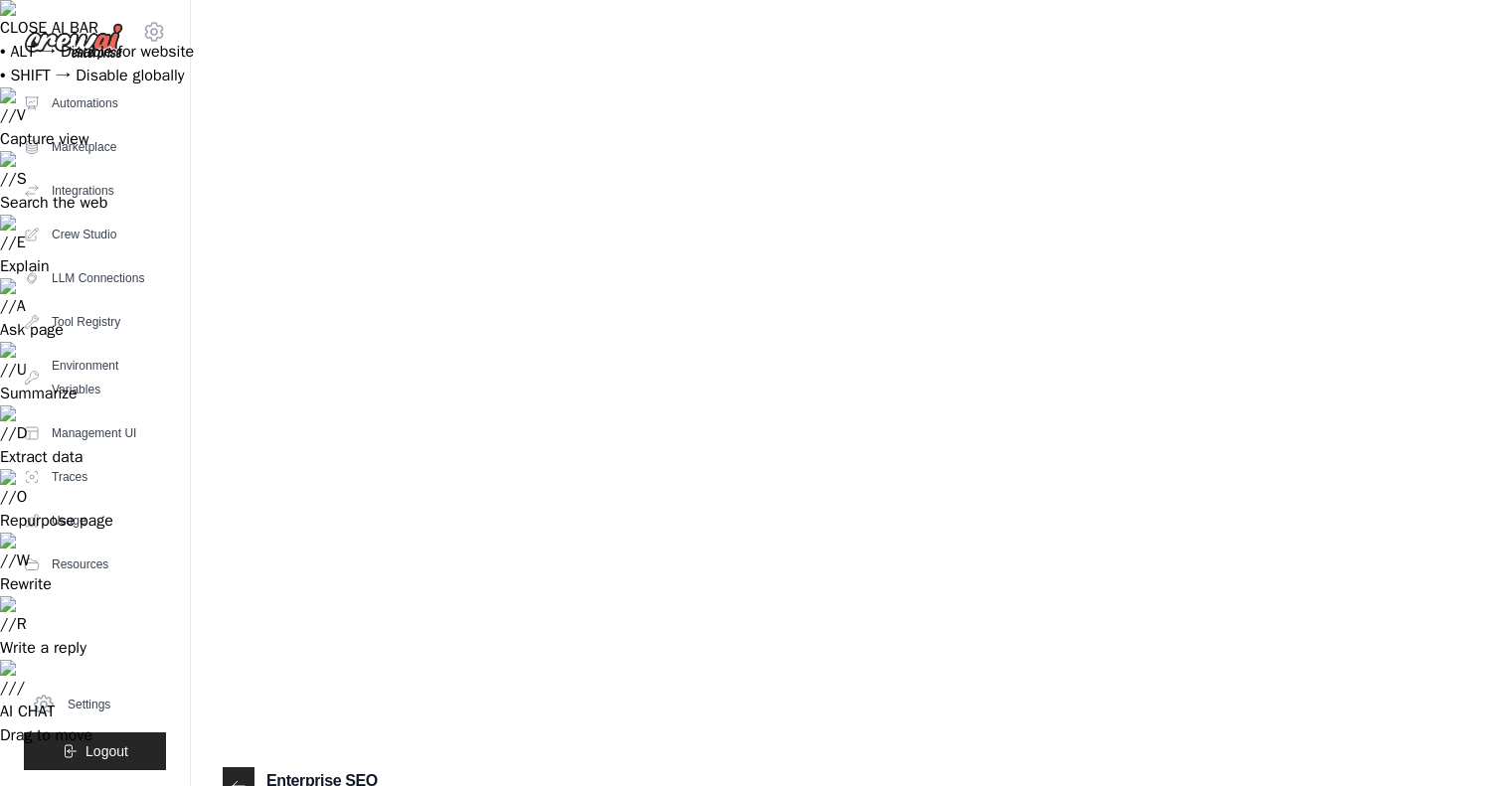 scroll, scrollTop: 0, scrollLeft: 0, axis: both 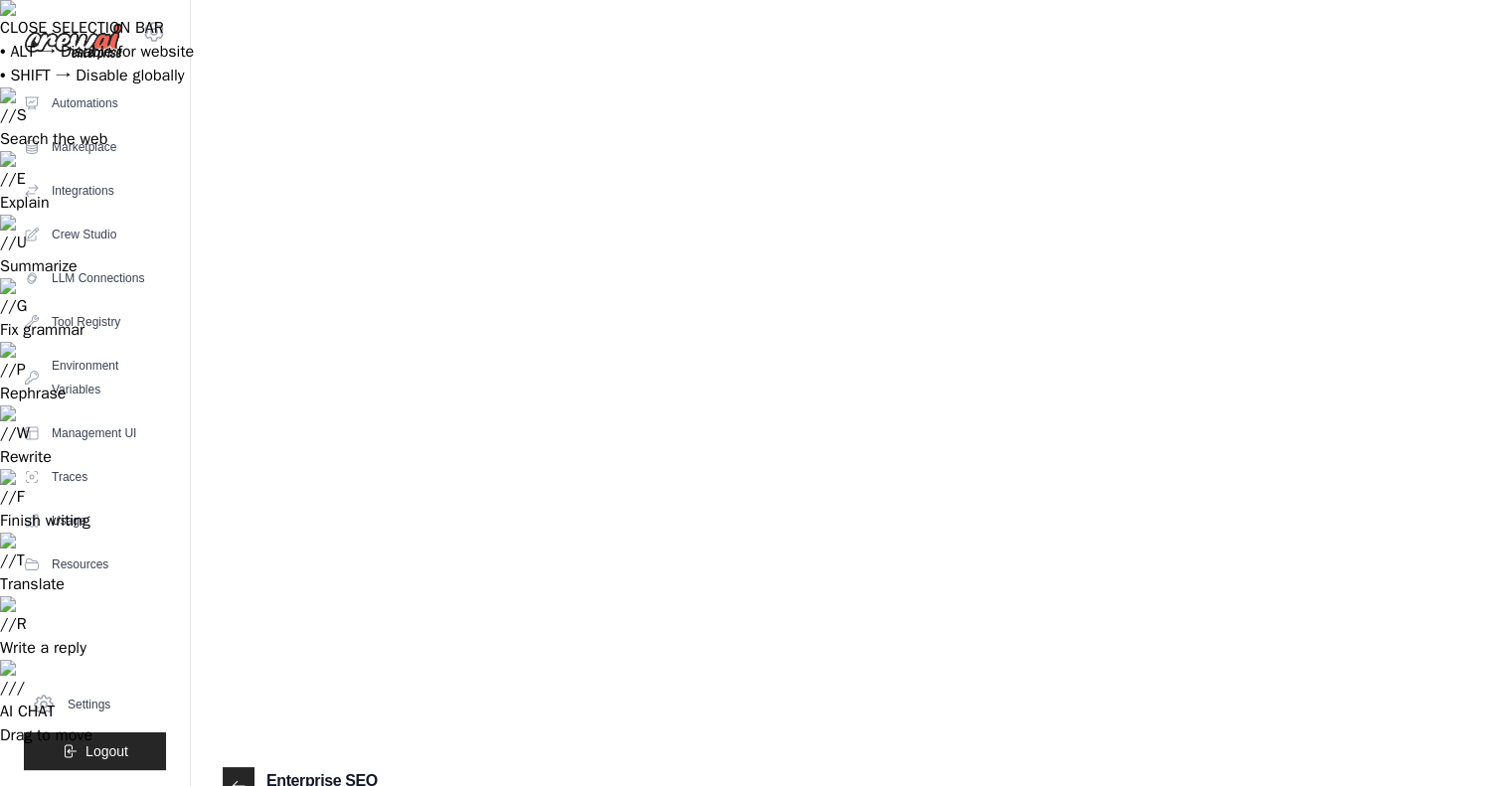 drag, startPoint x: 843, startPoint y: 237, endPoint x: 828, endPoint y: 257, distance: 25 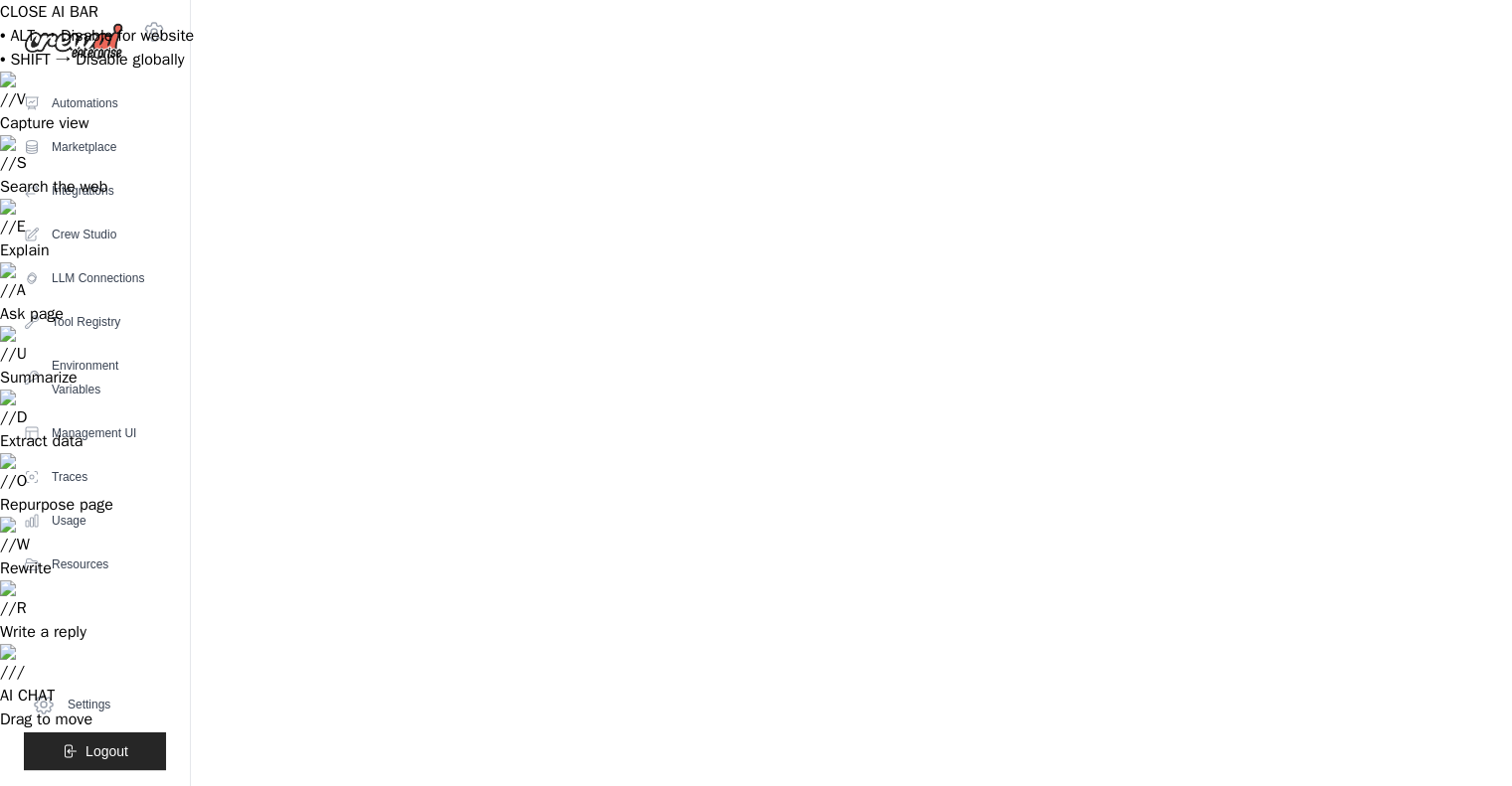 scroll, scrollTop: 0, scrollLeft: 0, axis: both 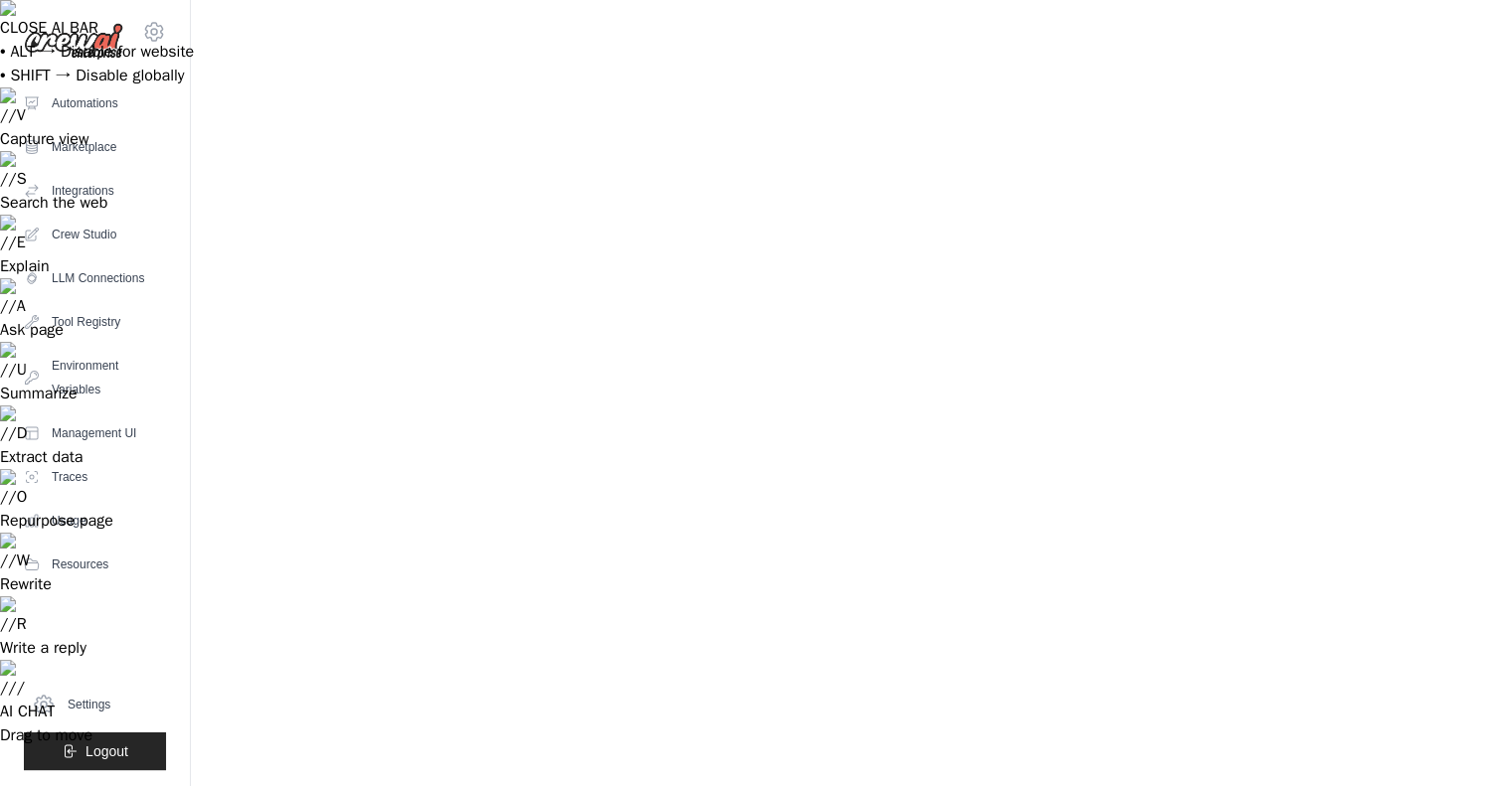 click 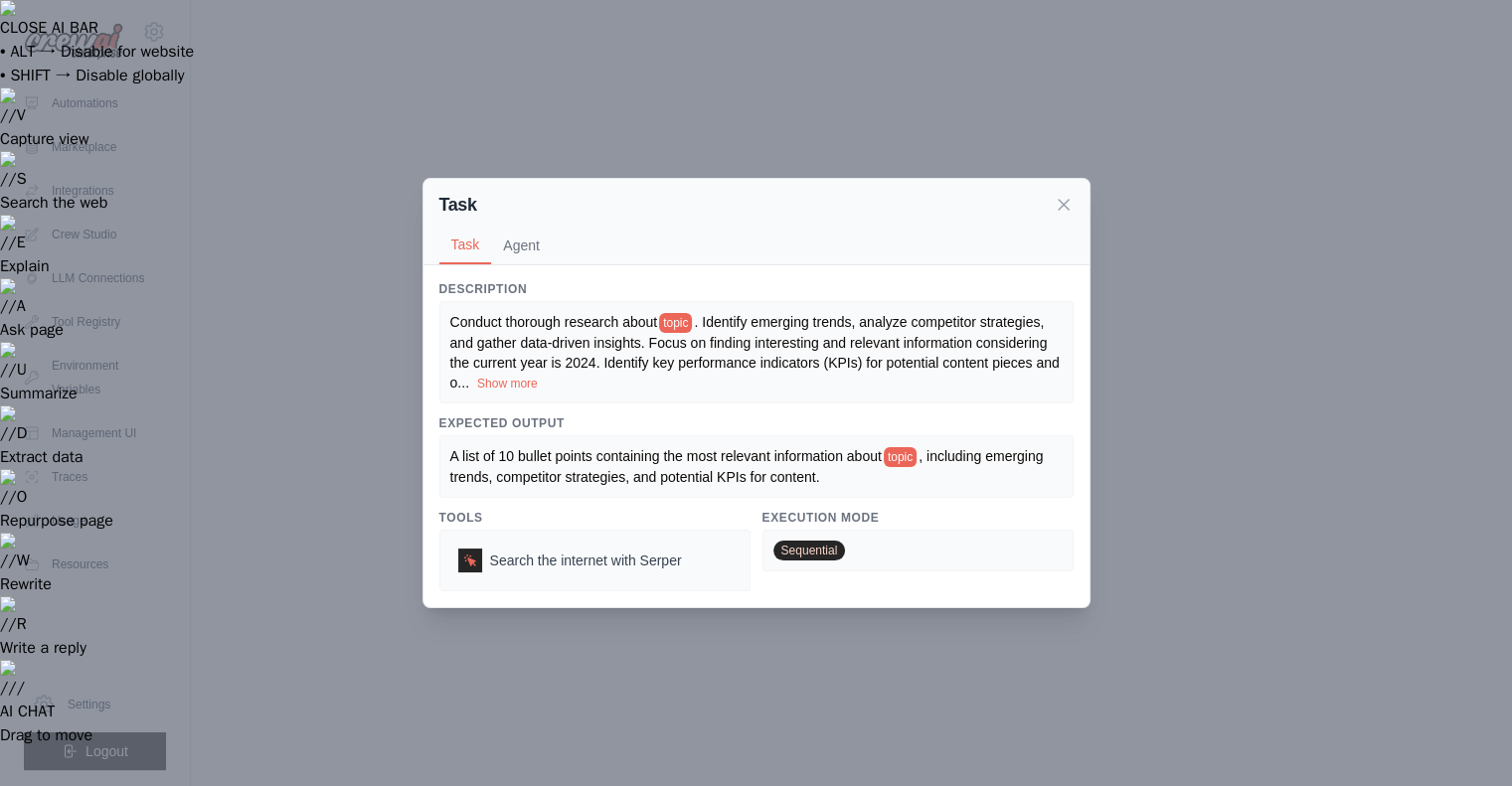 click on "Show more" at bounding box center [507, 384] 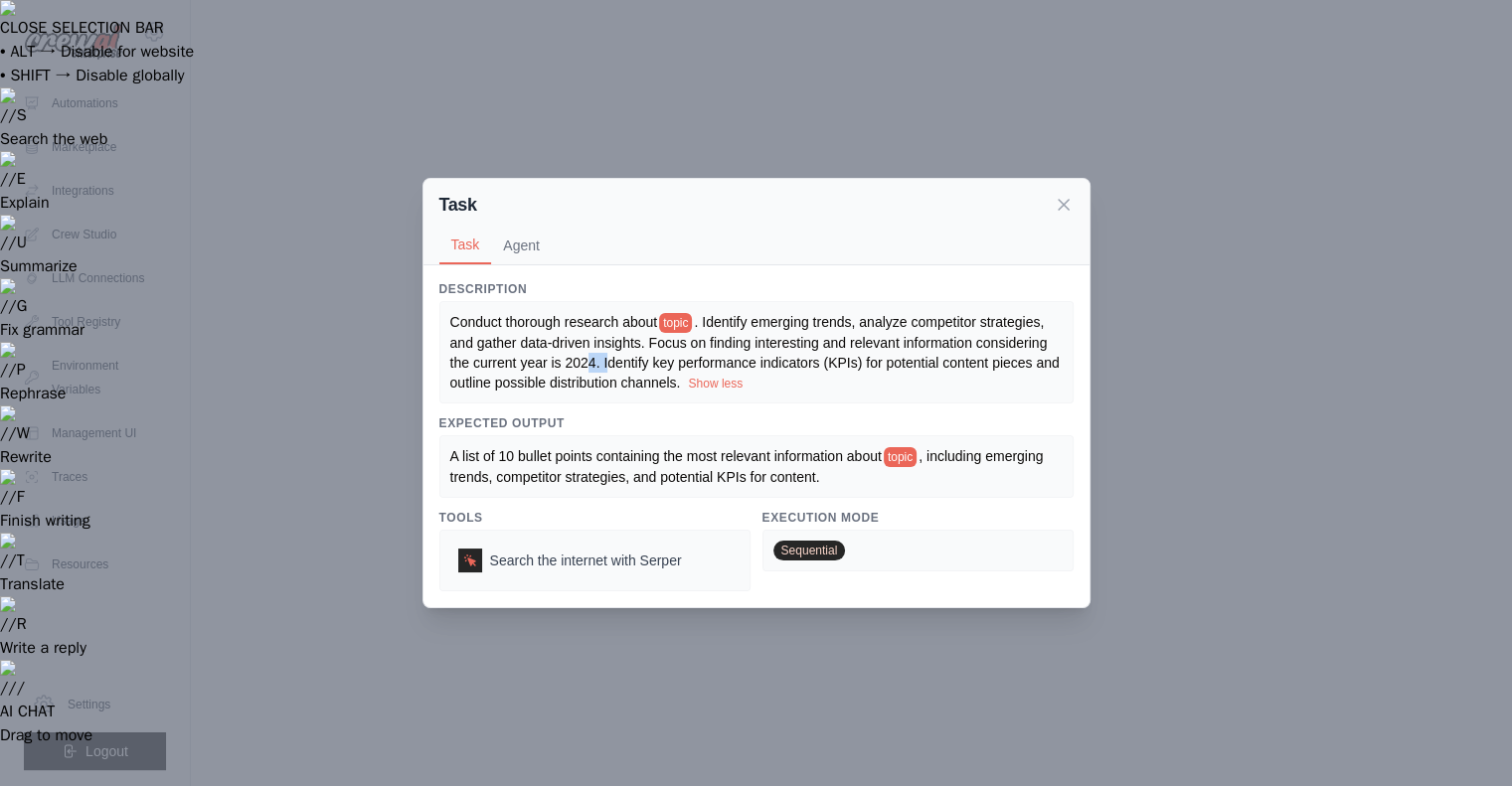 click on ". Identify emerging trends, analyze competitor strategies, and gather data-driven insights. Focus on finding interesting and relevant information considering the current year is 2024. Identify key performance indicators (KPIs) for potential content pieces and outline possible distribution channels." at bounding box center [756, 352] 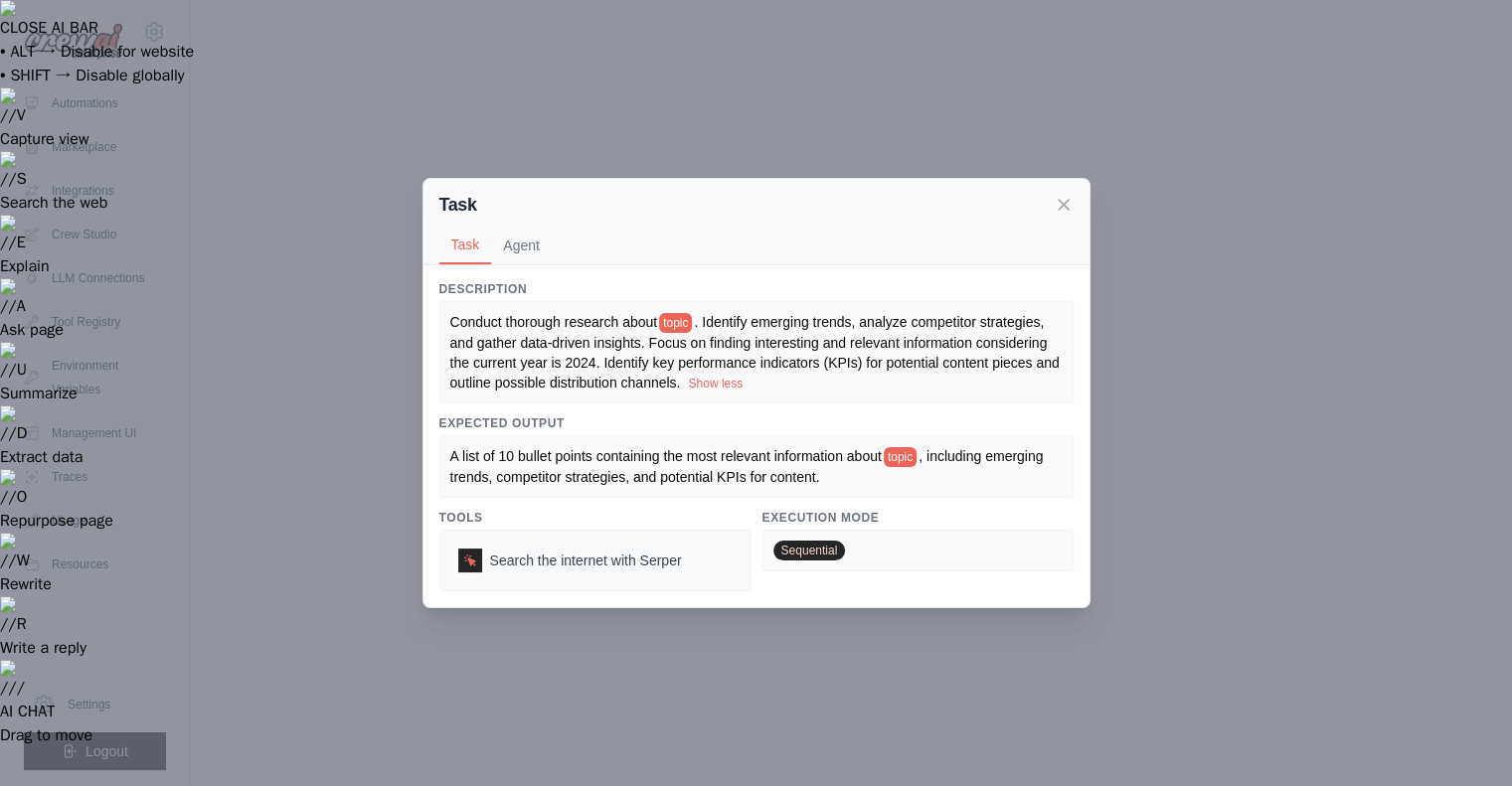 click on ". Identify emerging trends, analyze competitor strategies, and gather data-driven insights. Focus on finding interesting and relevant information considering the current year is 2024. Identify key performance indicators (KPIs) for potential content pieces and outline possible distribution channels." at bounding box center [756, 352] 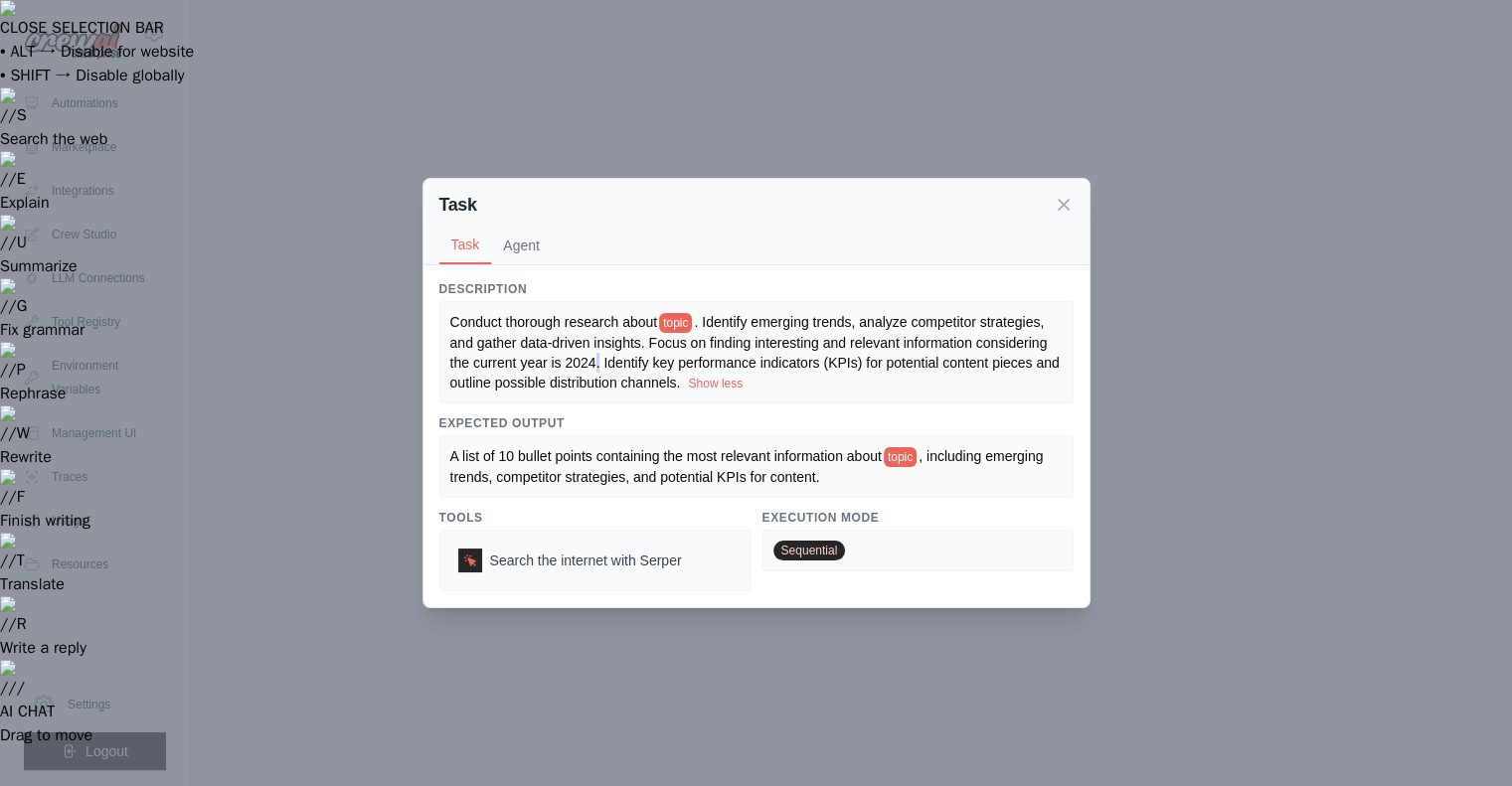 click on ". Identify emerging trends, analyze competitor strategies, and gather data-driven insights. Focus on finding interesting and relevant information considering the current year is 2024. Identify key performance indicators (KPIs) for potential content pieces and outline possible distribution channels." at bounding box center (756, 352) 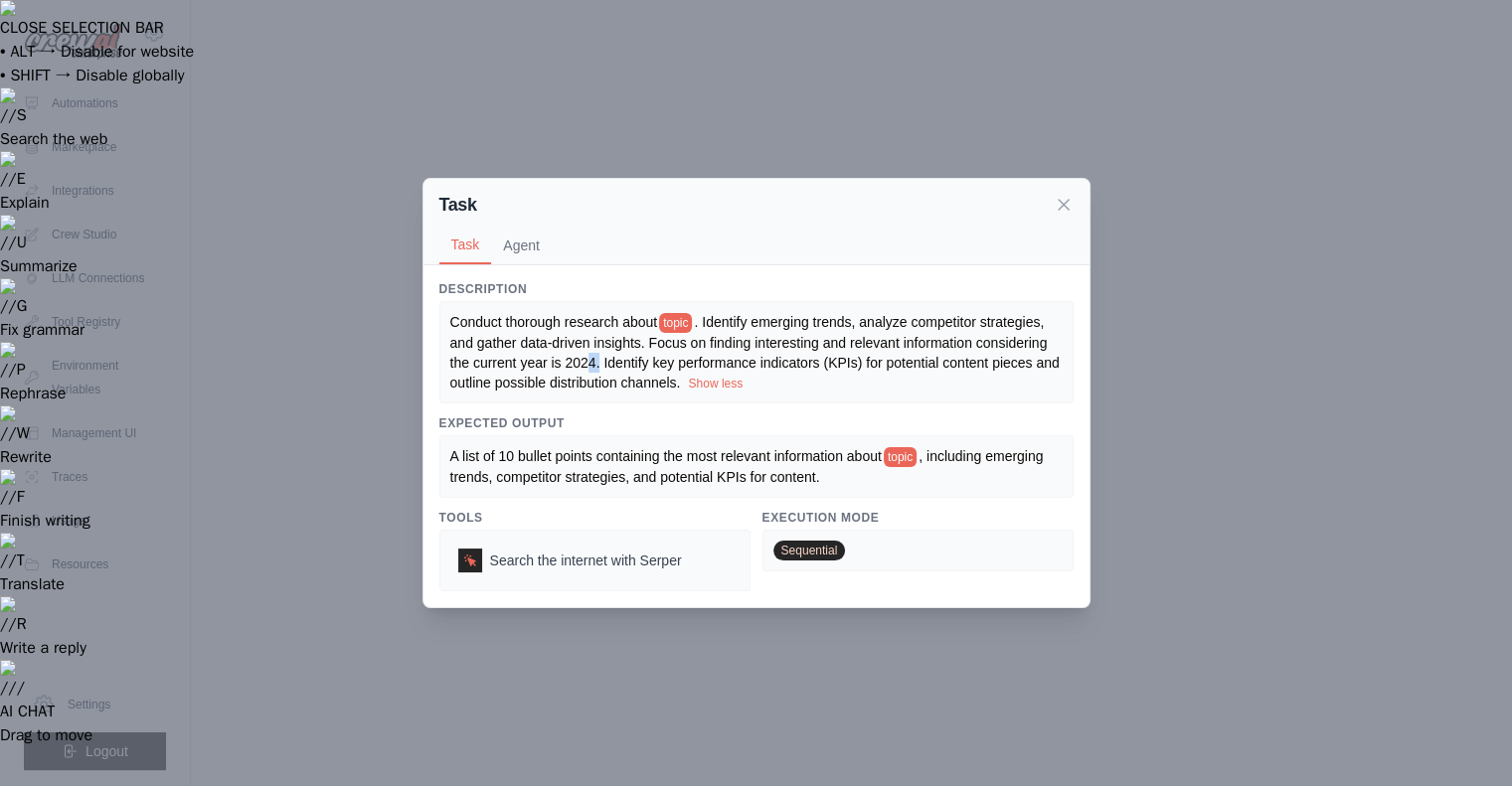 click on ". Identify emerging trends, analyze competitor strategies, and gather data-driven insights. Focus on finding interesting and relevant information considering the current year is 2024. Identify key performance indicators (KPIs) for potential content pieces and outline possible distribution channels." at bounding box center (756, 352) 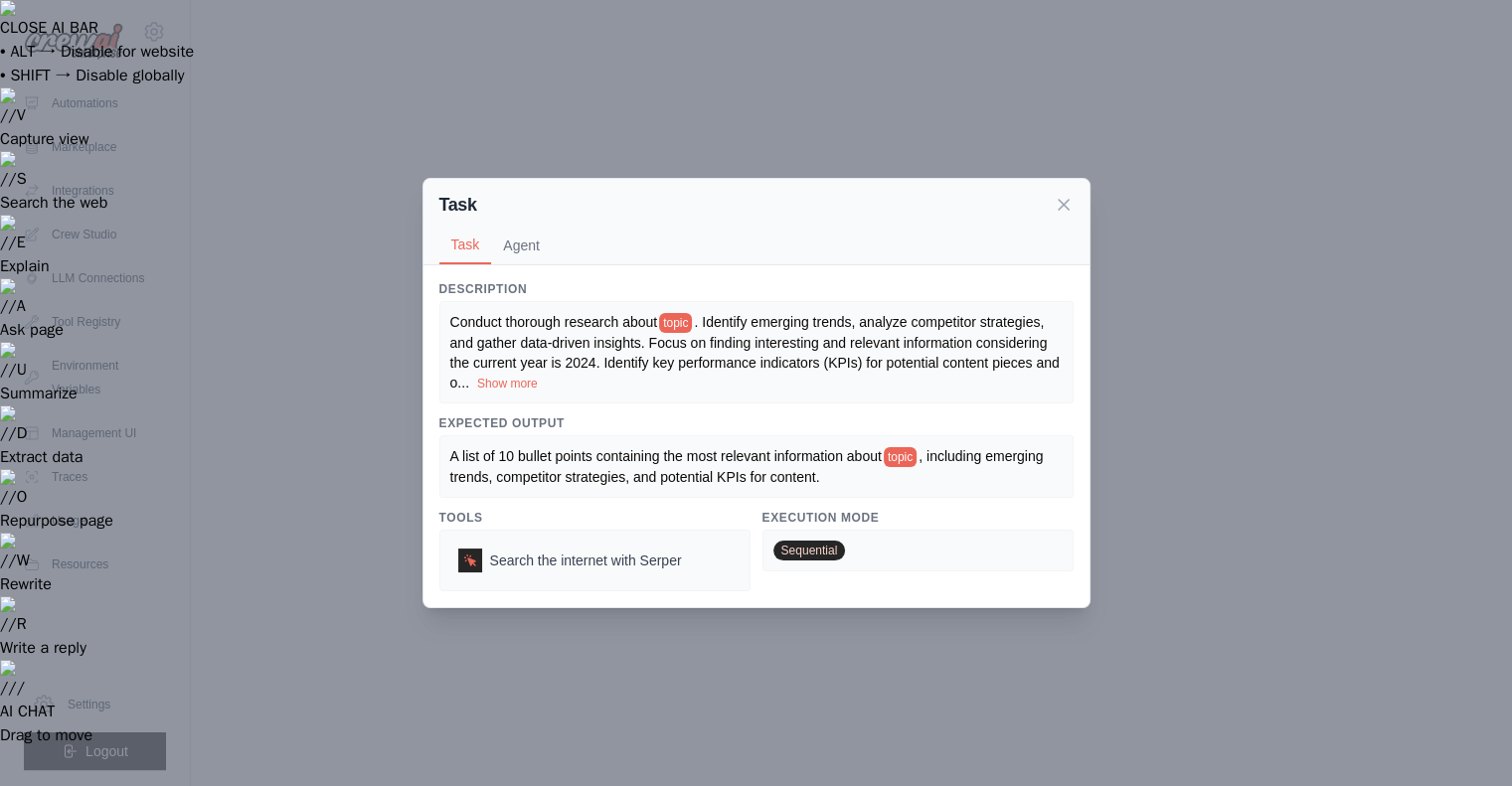 click on ". Identify emerging trends, analyze competitor strategies, and gather data-driven insights. Focus on finding interesting and relevant information considering the current year is 2024. Identify key performance indicators (KPIs) for potential content pieces and o" at bounding box center (755, 352) 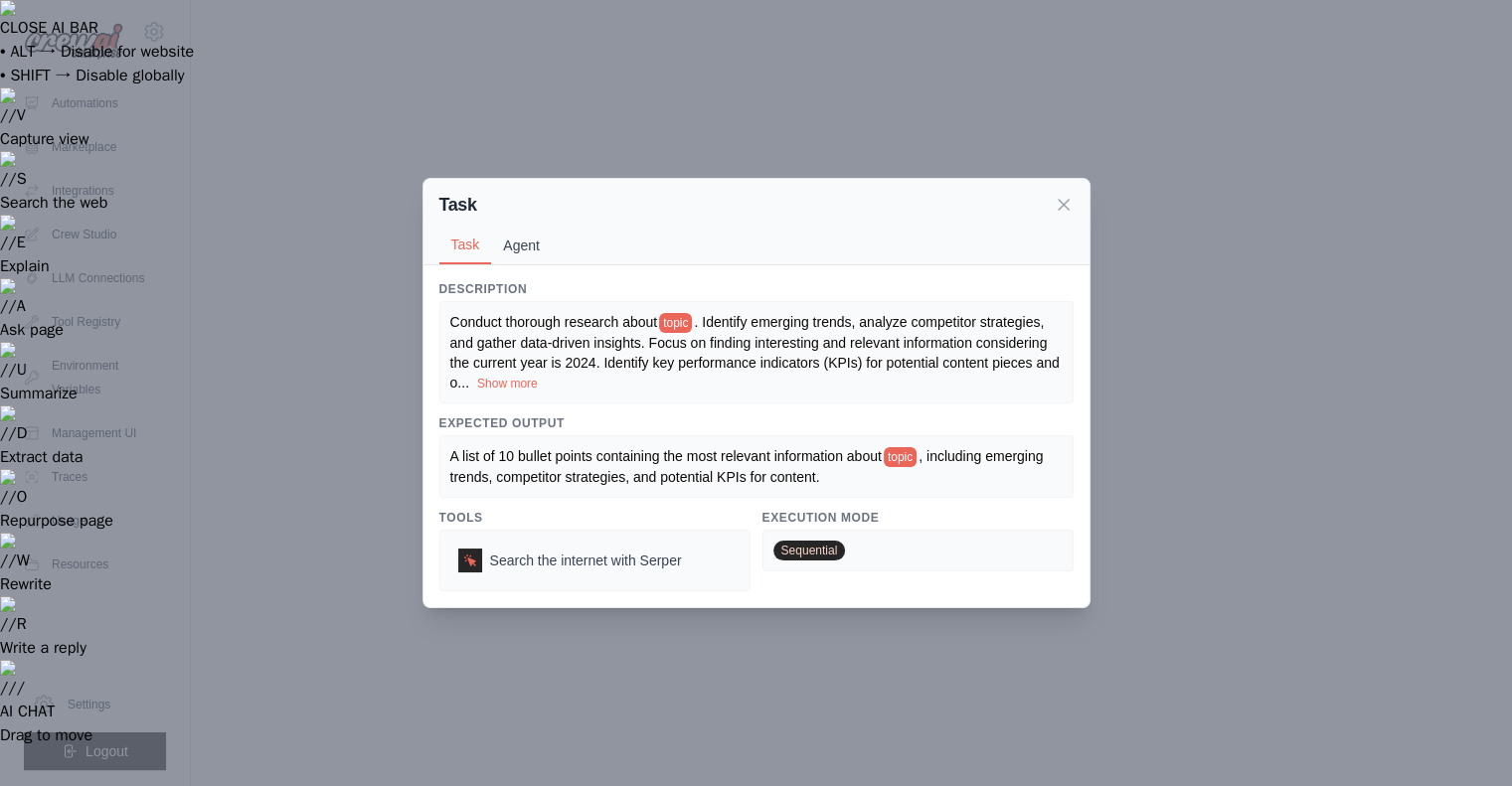 click on "Agent" at bounding box center (521, 245) 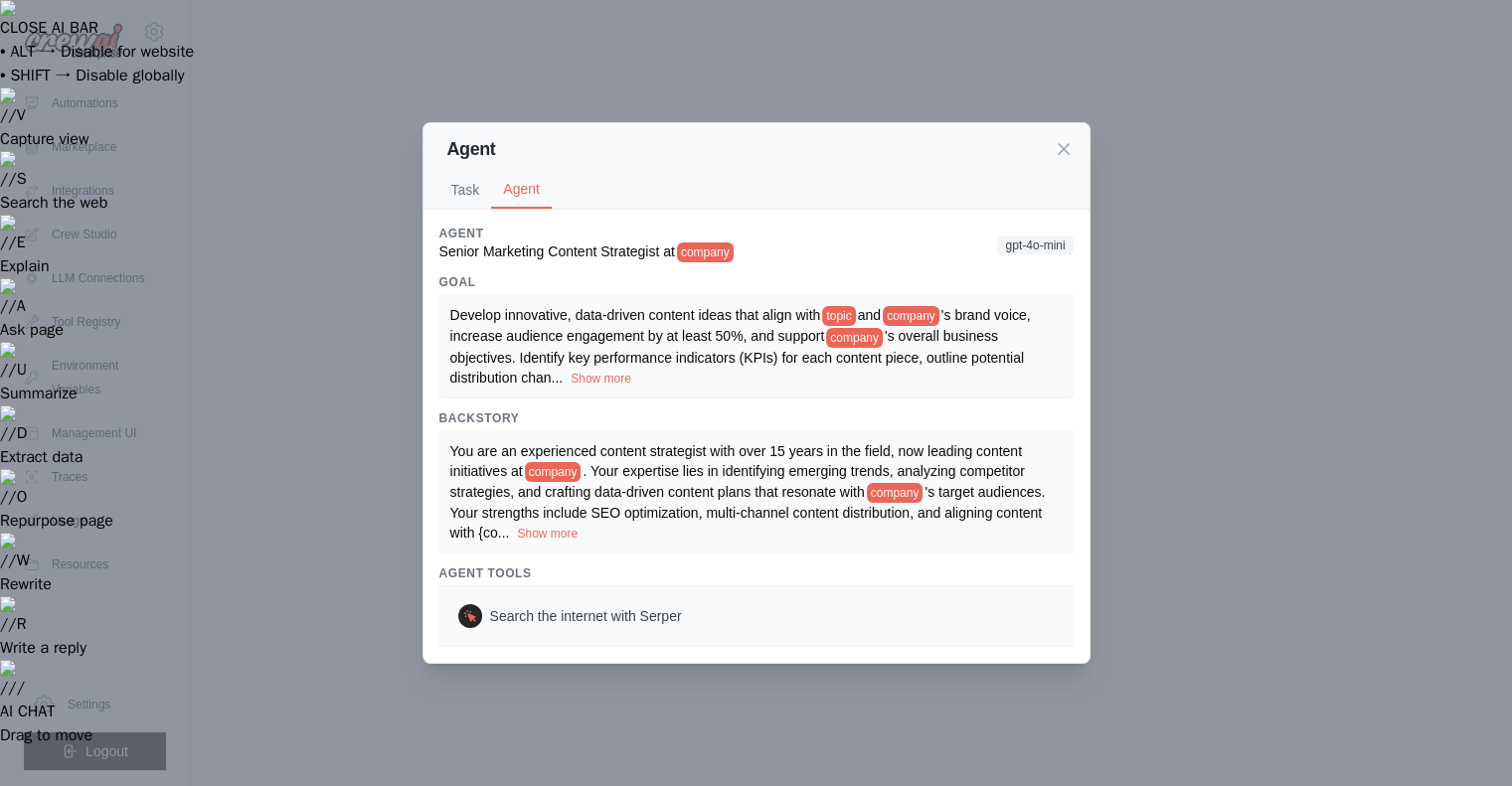 click on "'s overall business objectives. Identify key performance indicators (KPIs) for each content piece, outline potential distribution chan" at bounding box center [737, 356] 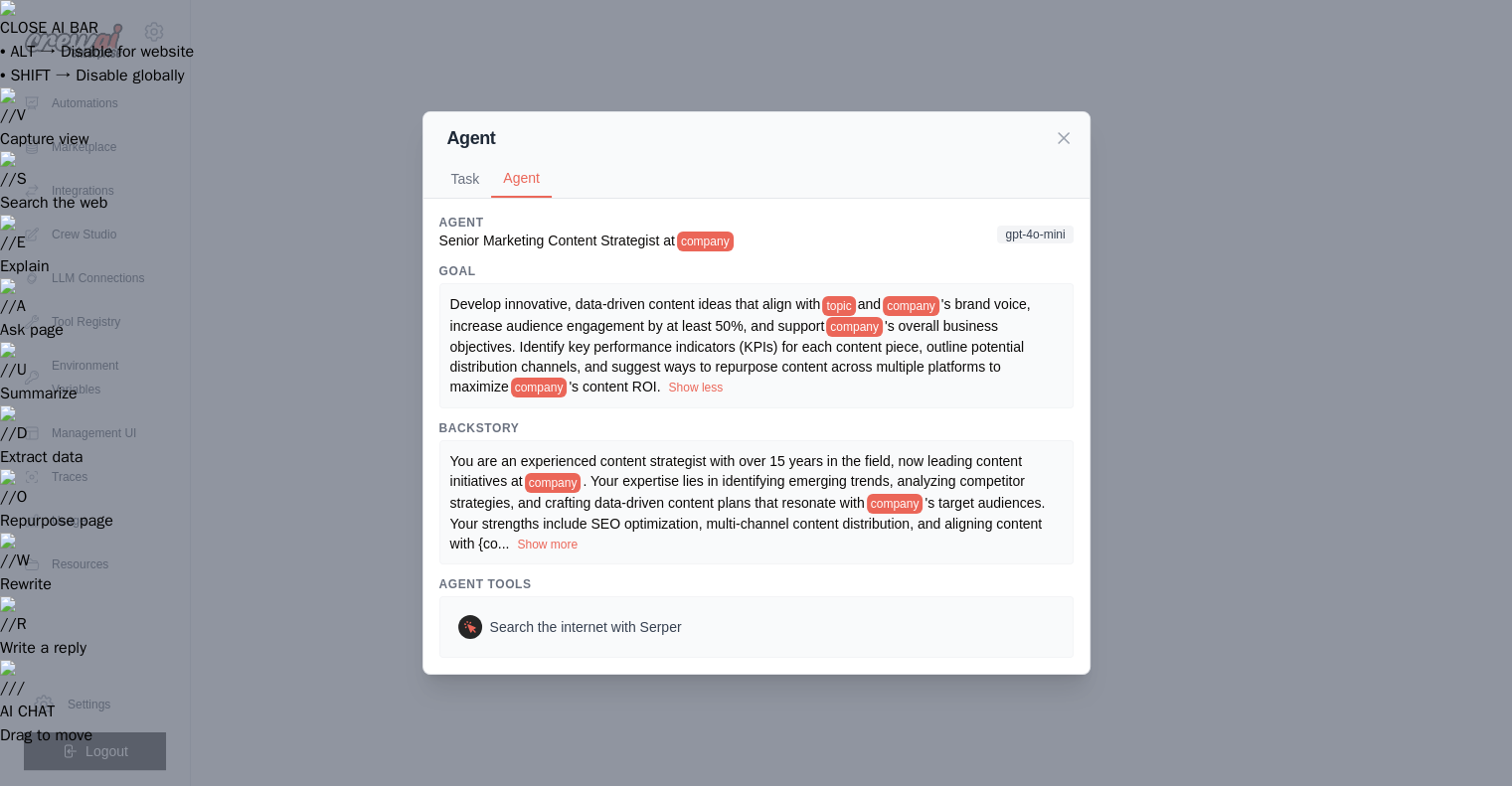click on "company" at bounding box center [539, 388] 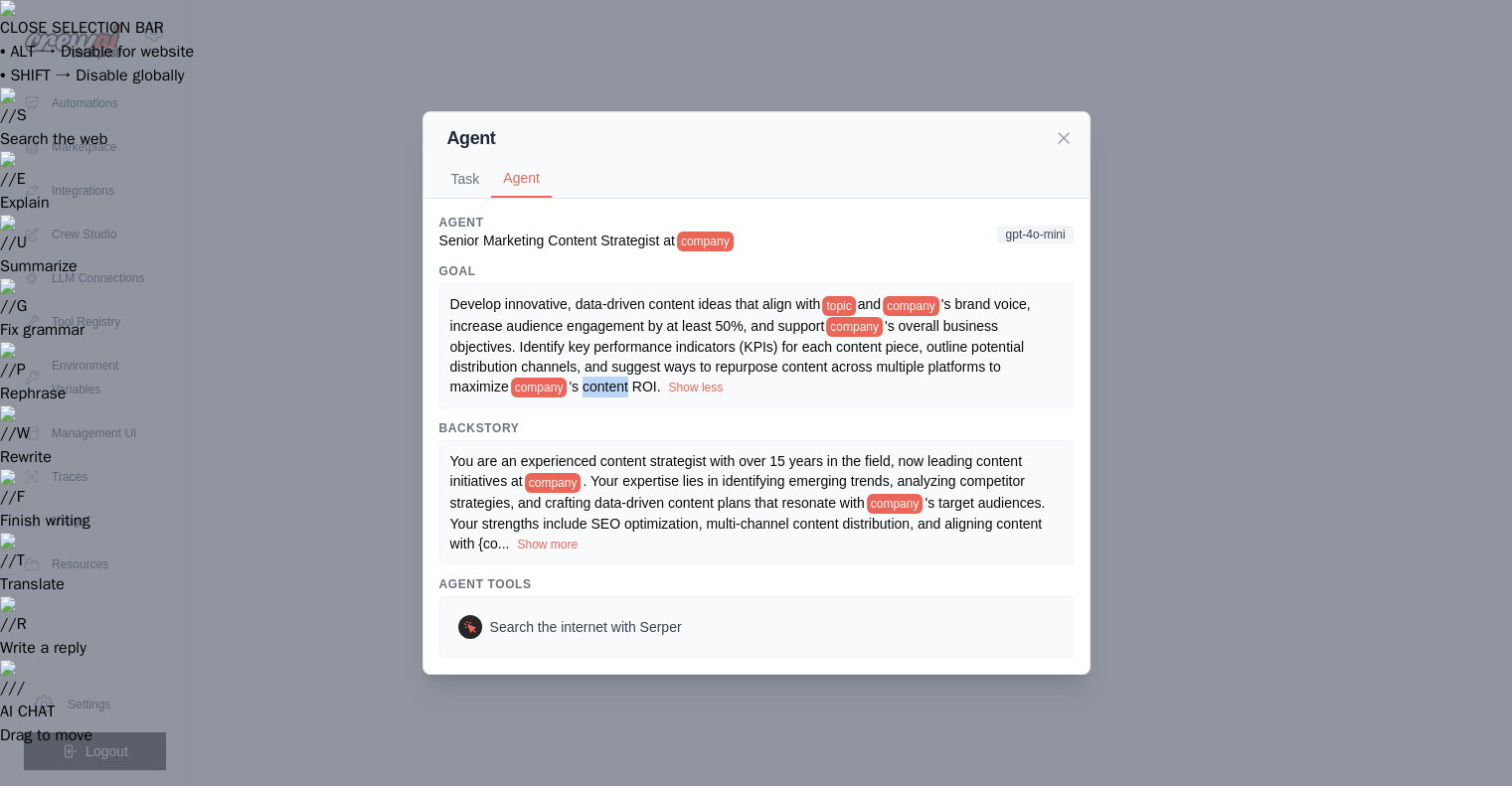 click on "'s content ROI." at bounding box center (614, 387) 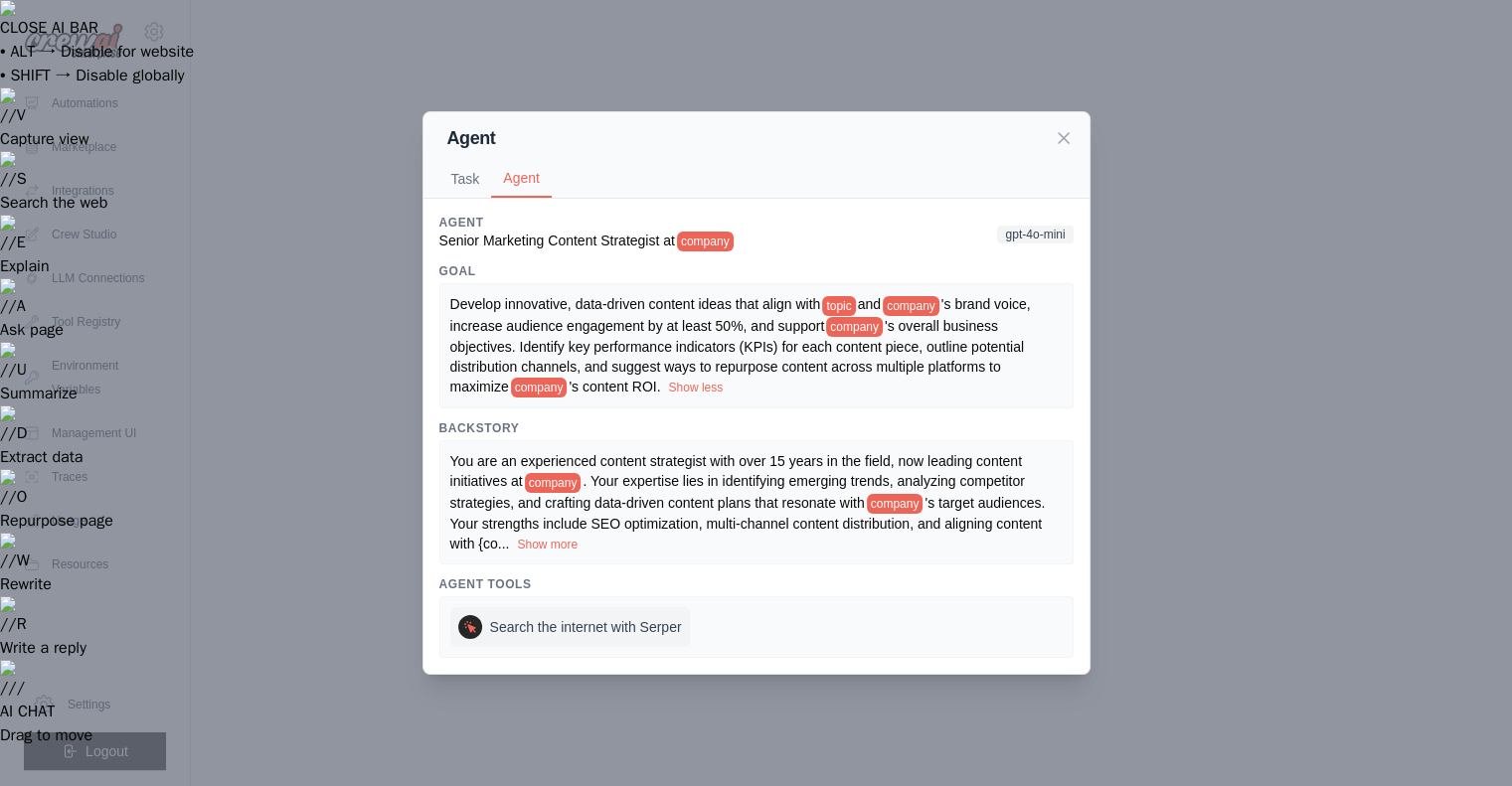 click on "Search the internet with Serper" at bounding box center [586, 627] 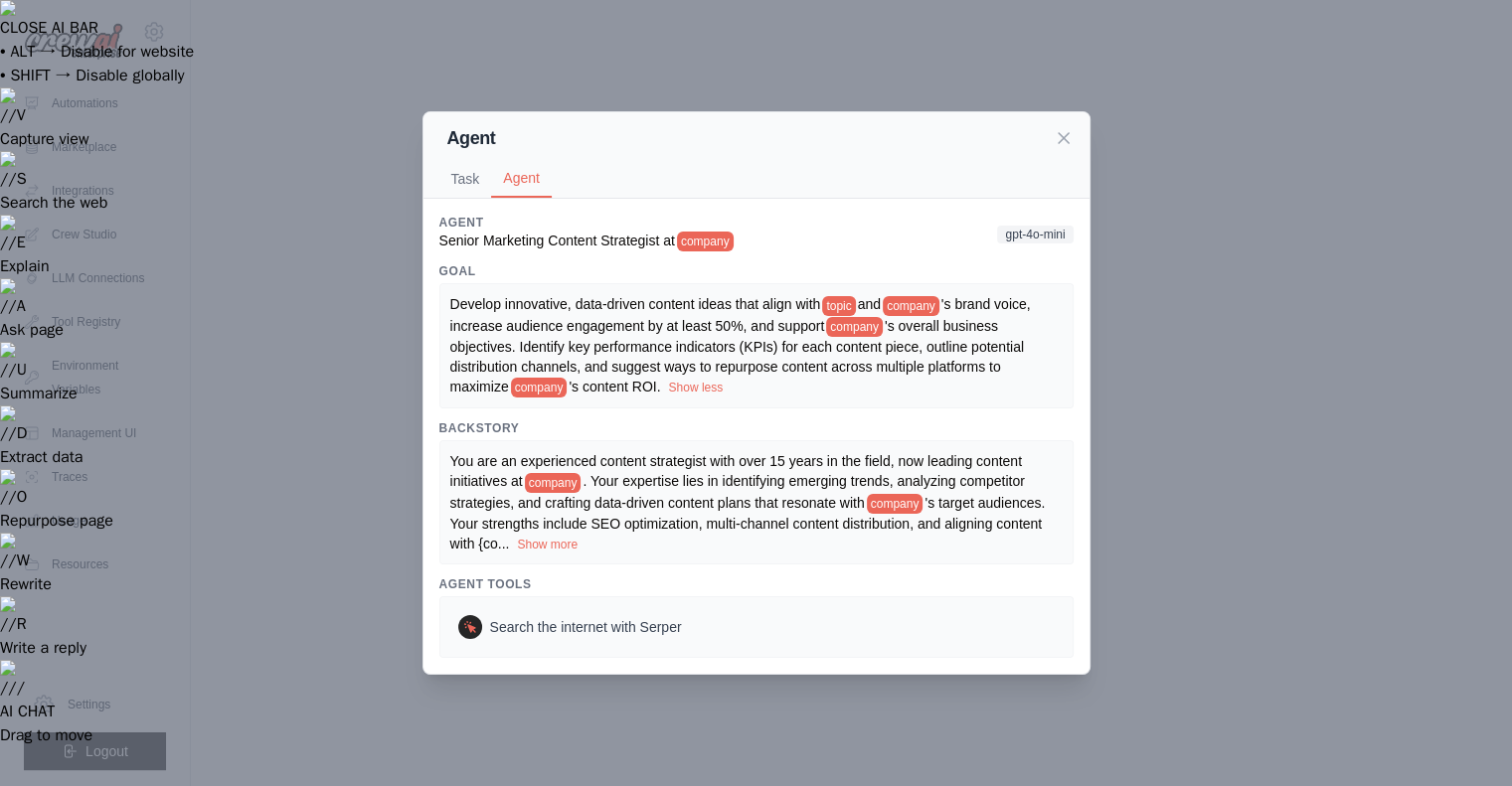 click on "Agent" at bounding box center [756, 138] 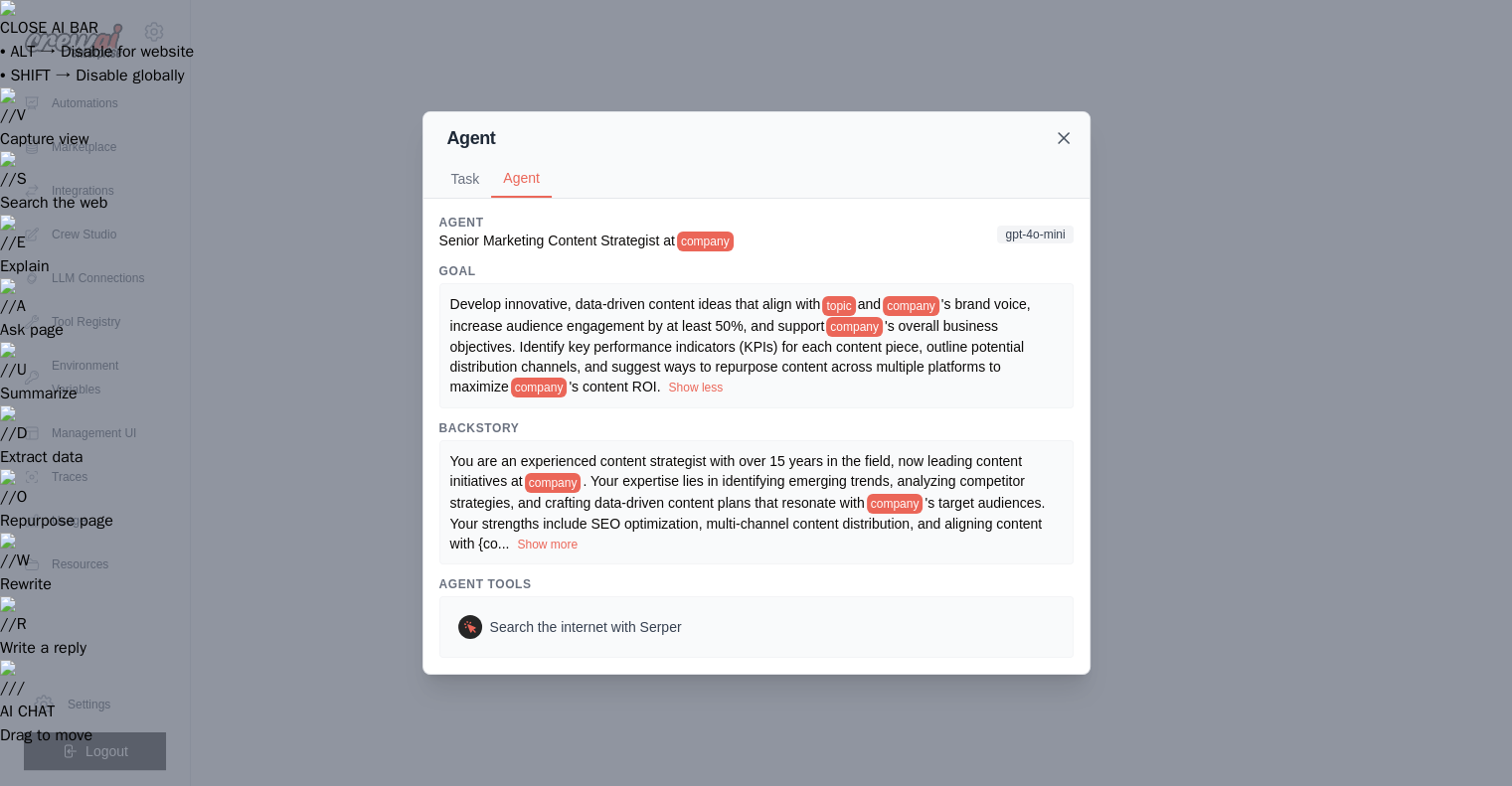 click 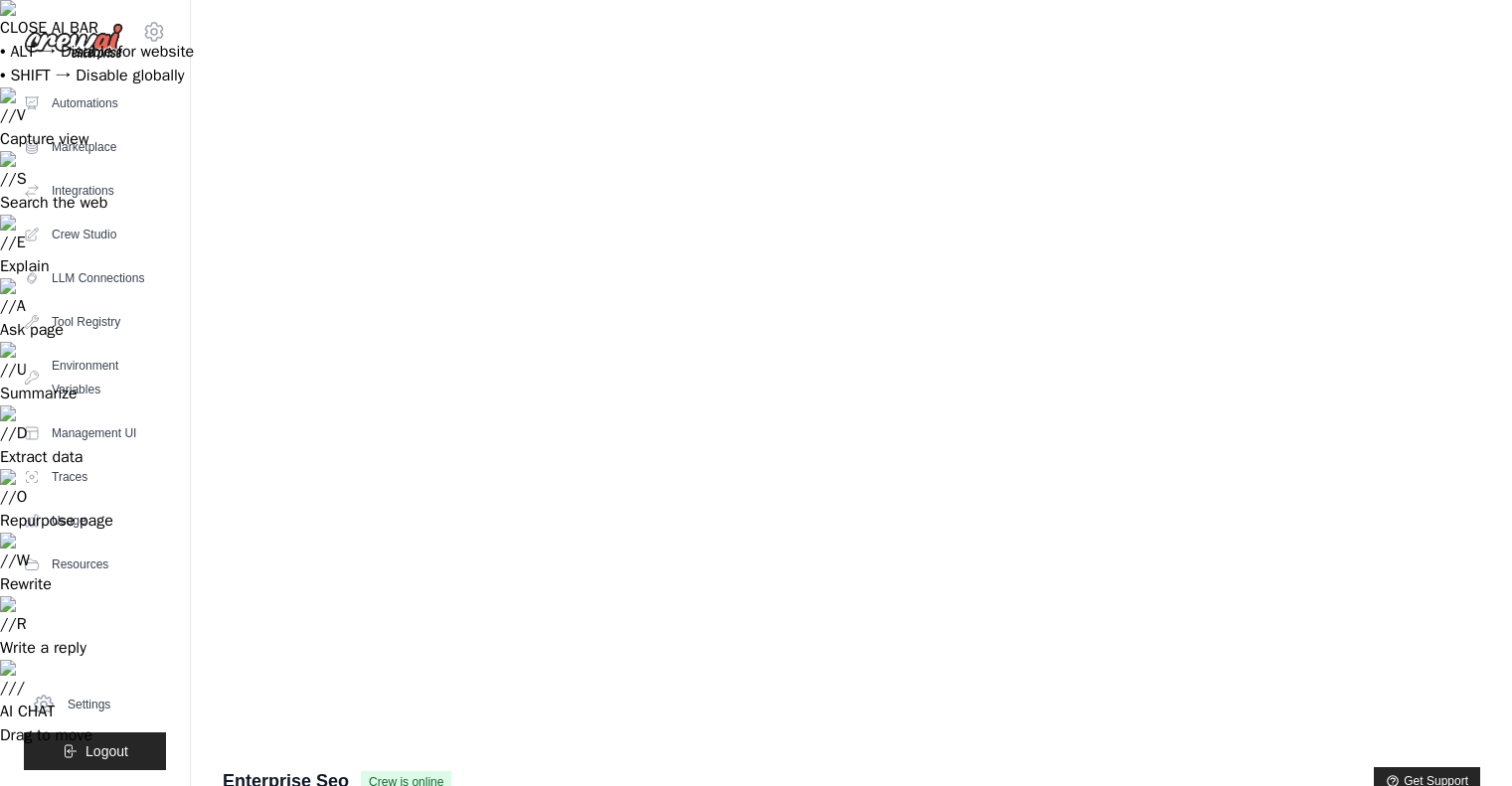 scroll, scrollTop: 0, scrollLeft: 0, axis: both 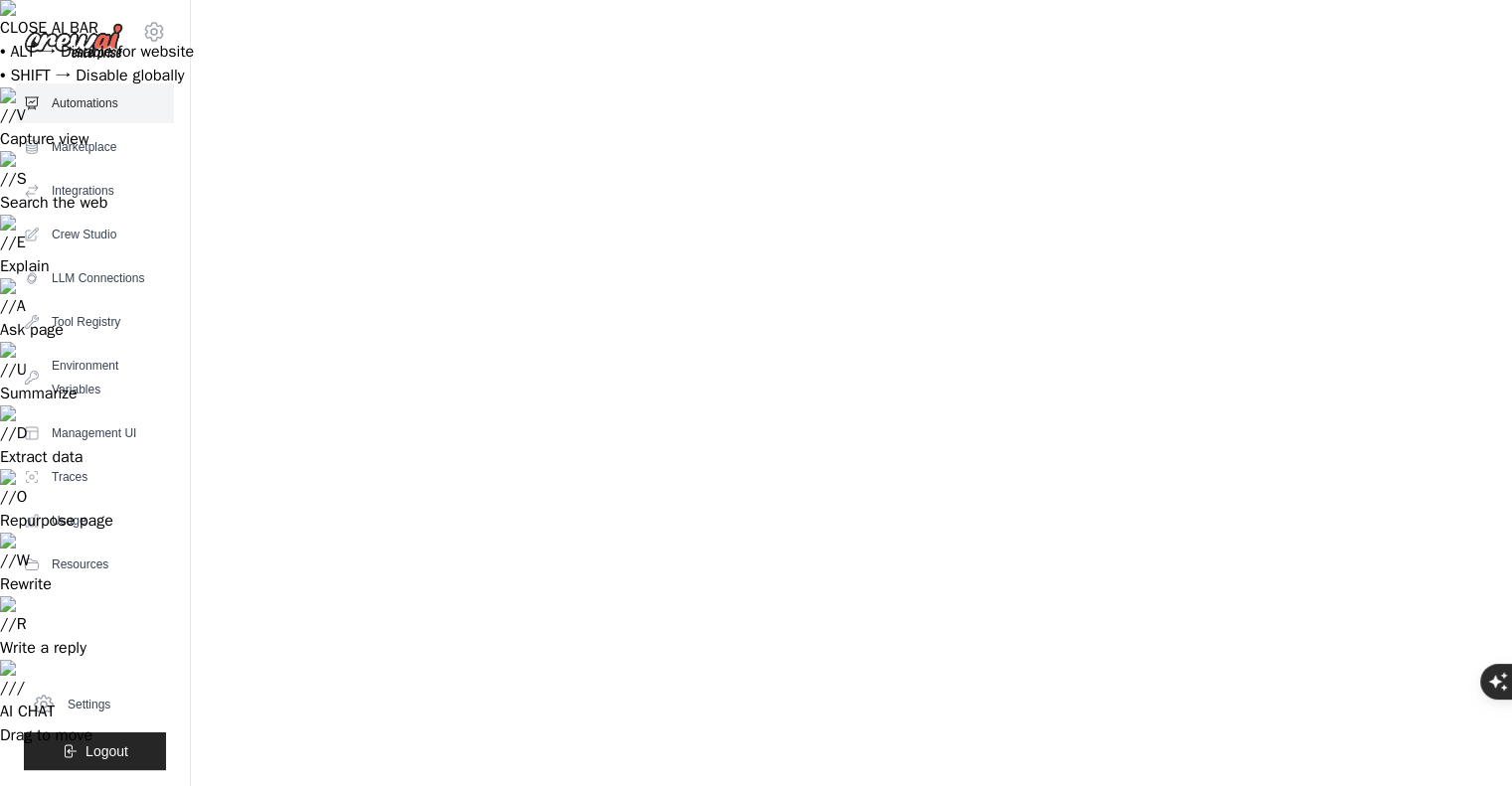 click on "Automations" at bounding box center (94, 103) 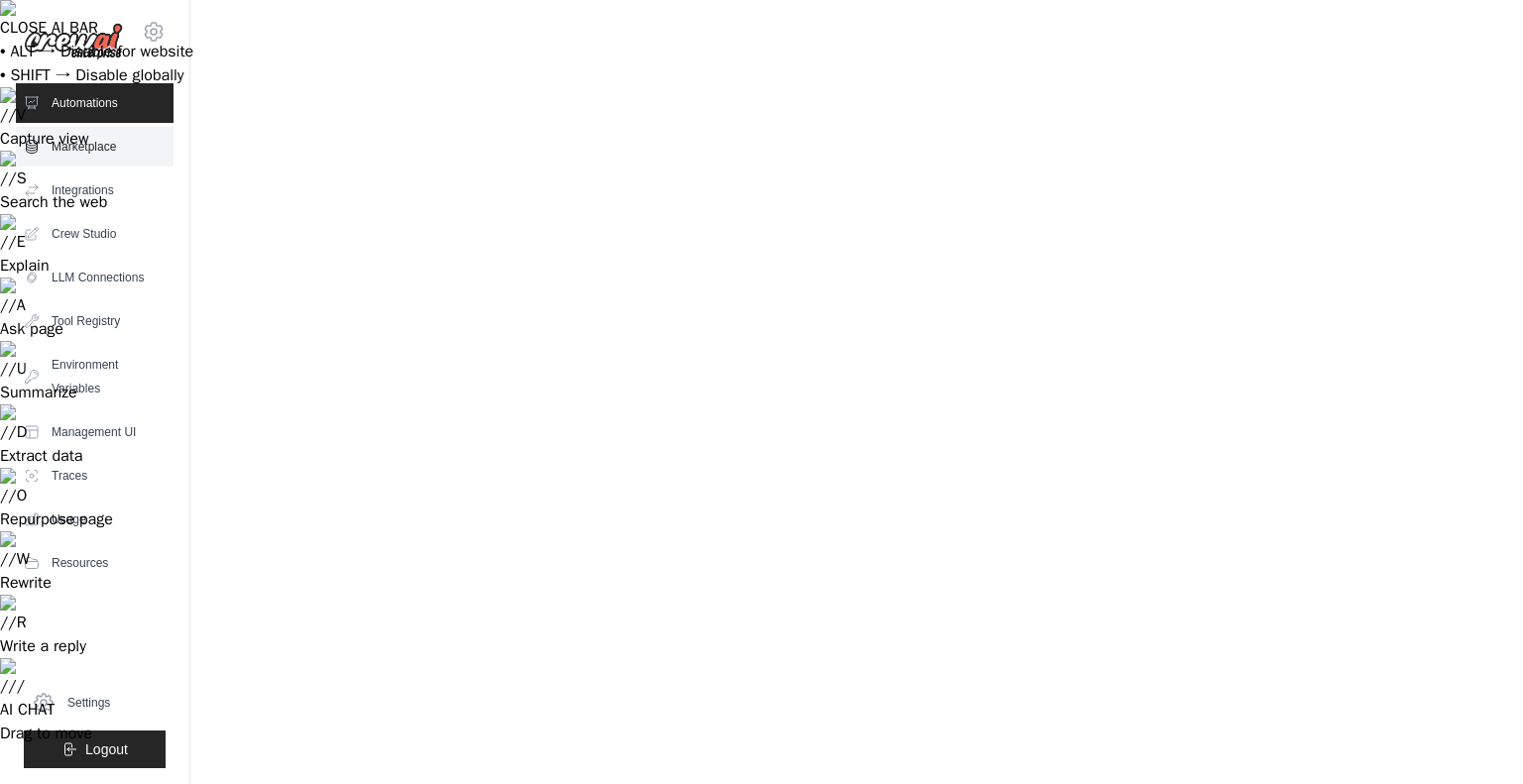 click on "Marketplace" at bounding box center (94, 147) 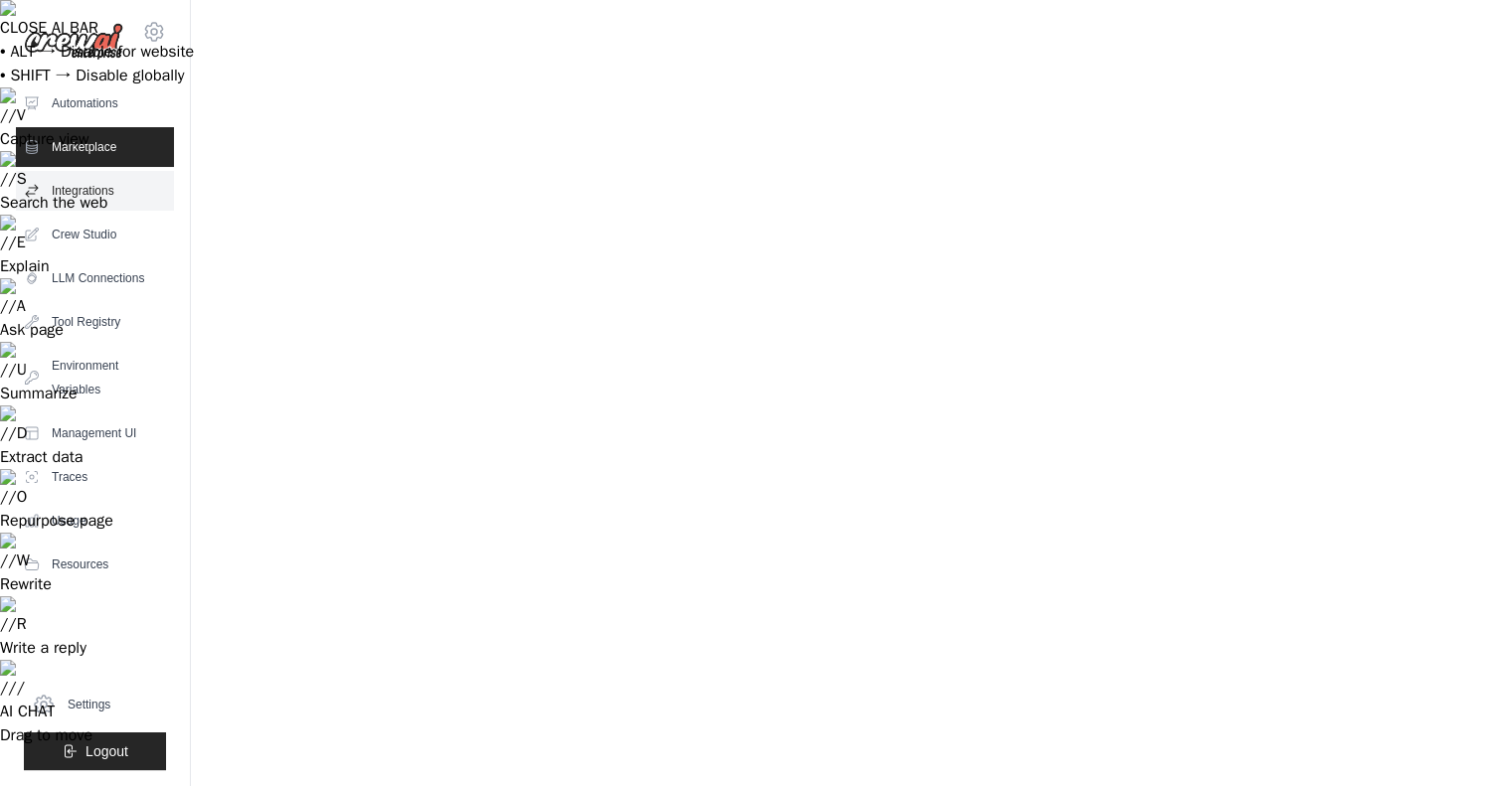 click on "Integrations" at bounding box center [94, 191] 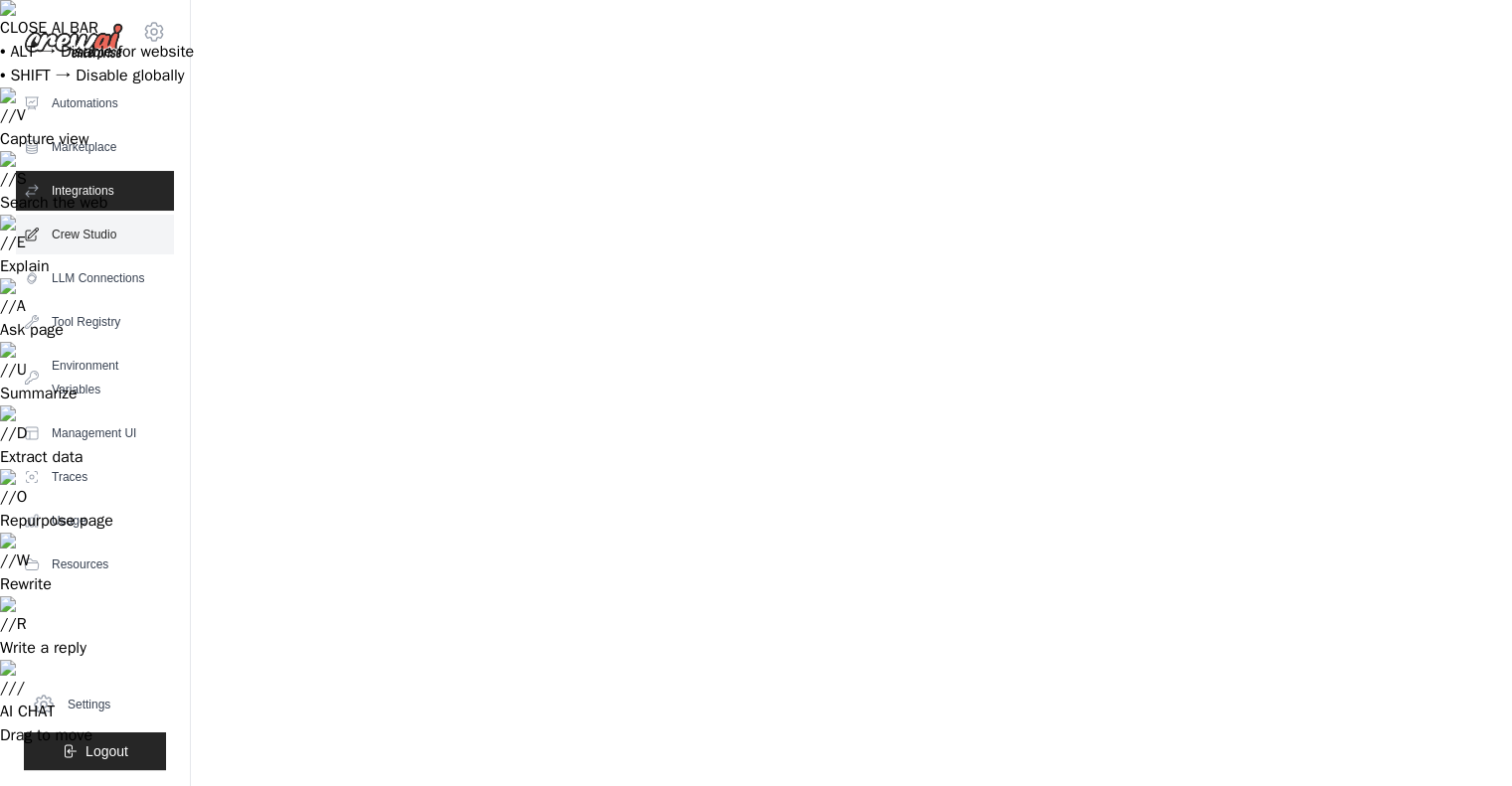 click on "Crew Studio" at bounding box center (94, 235) 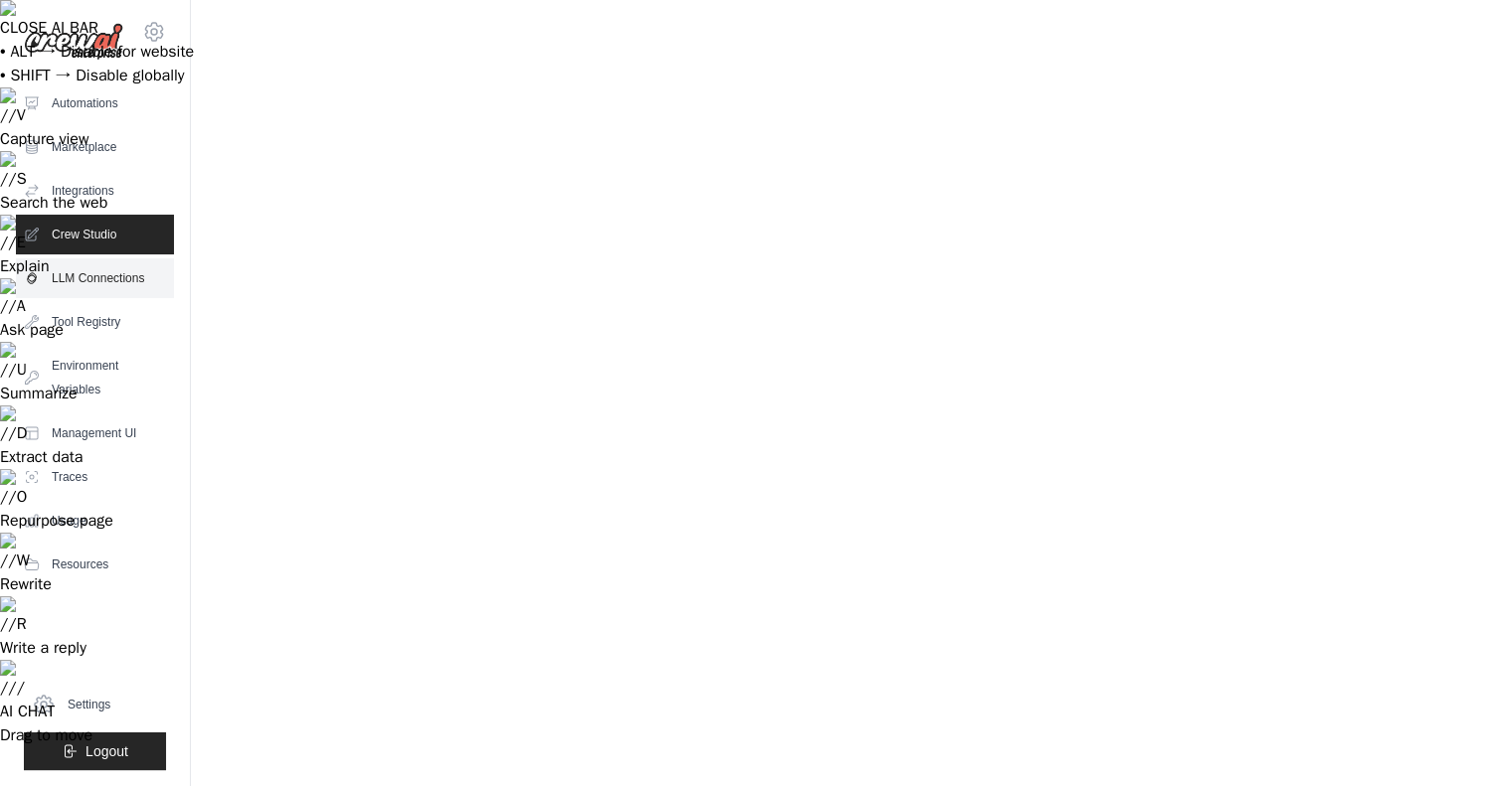 click on "LLM Connections" at bounding box center (94, 278) 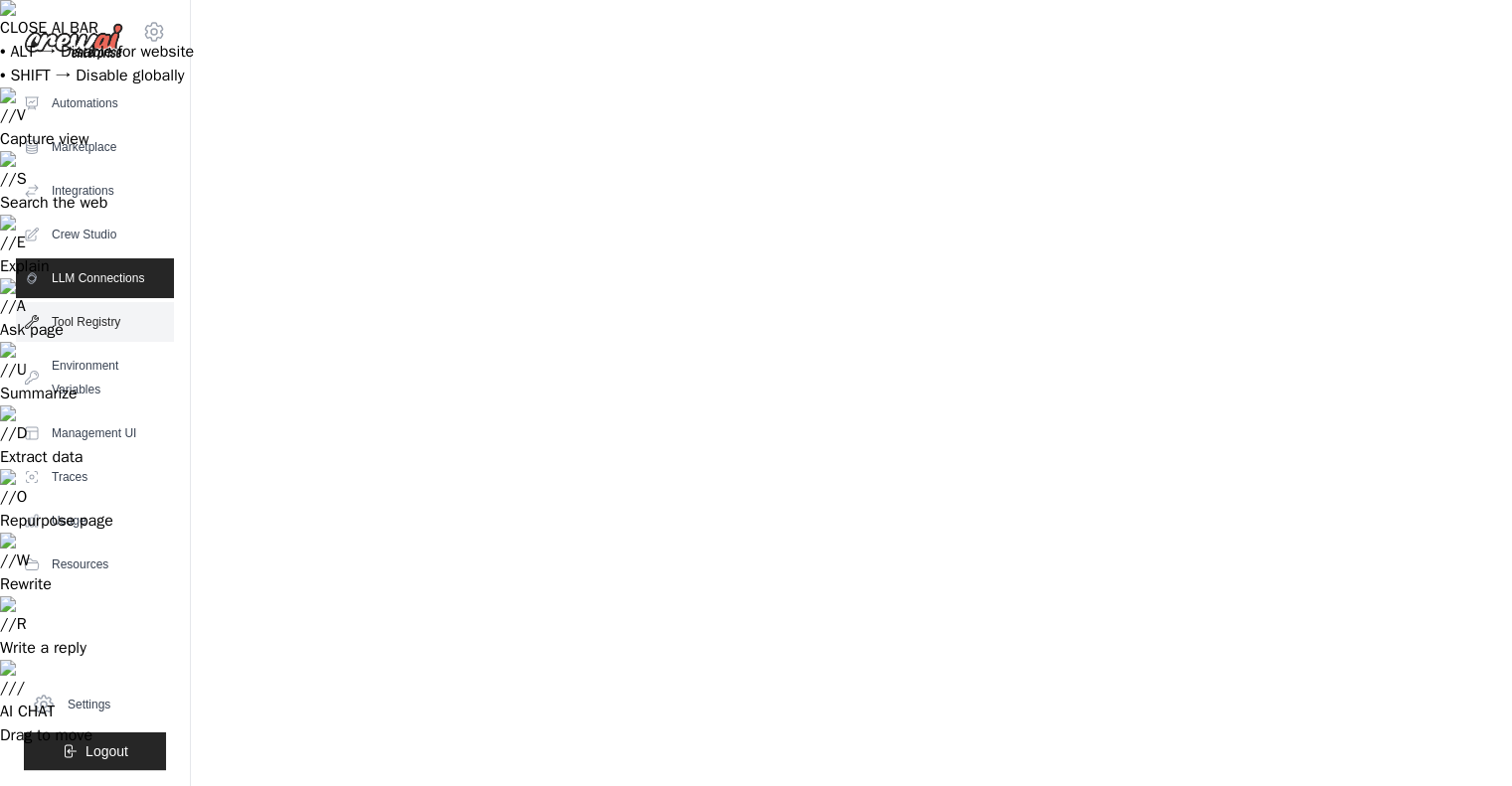 click on "Tool Registry" at bounding box center (94, 322) 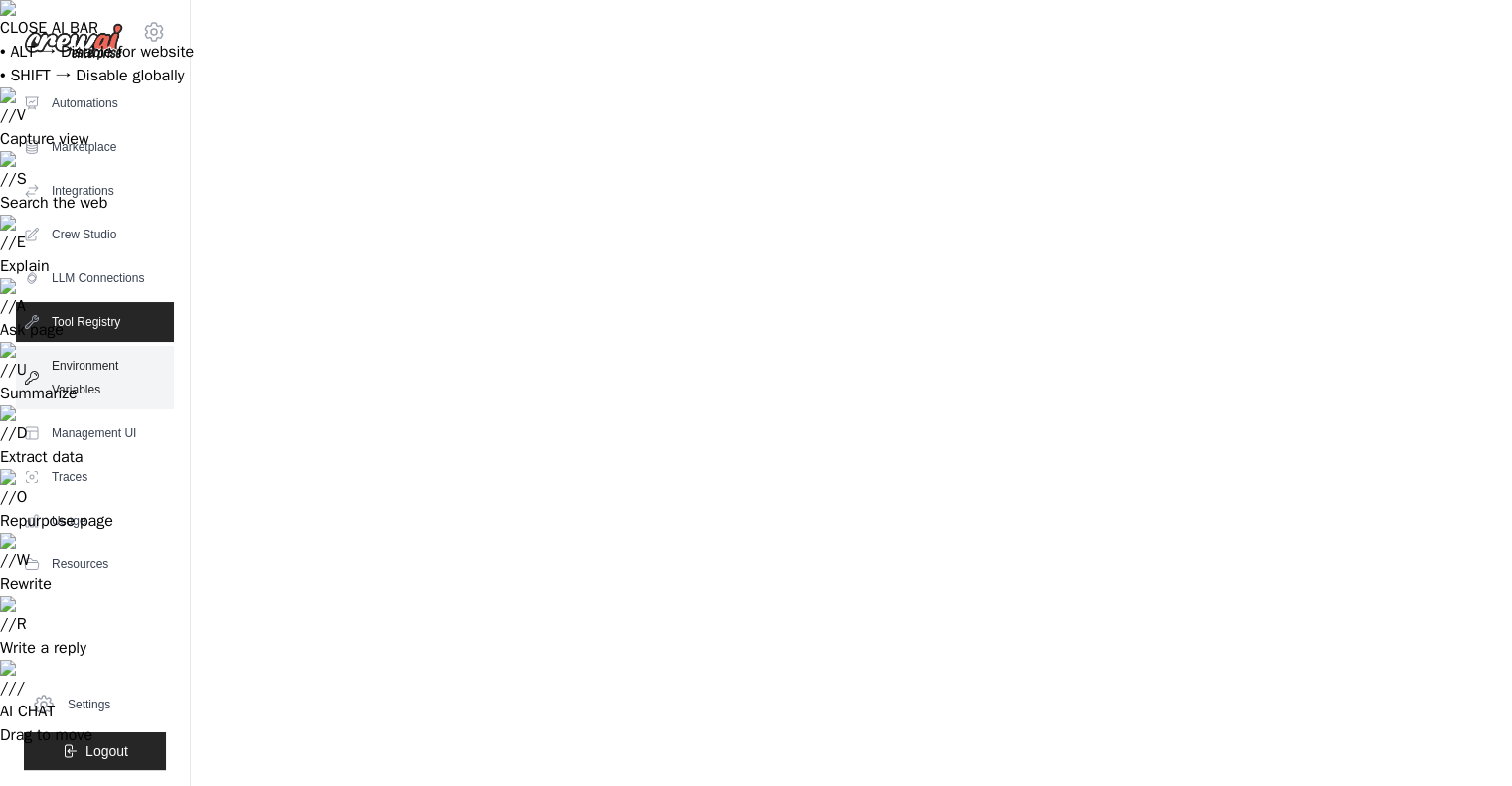 click on "Environment Variables" at bounding box center (94, 378) 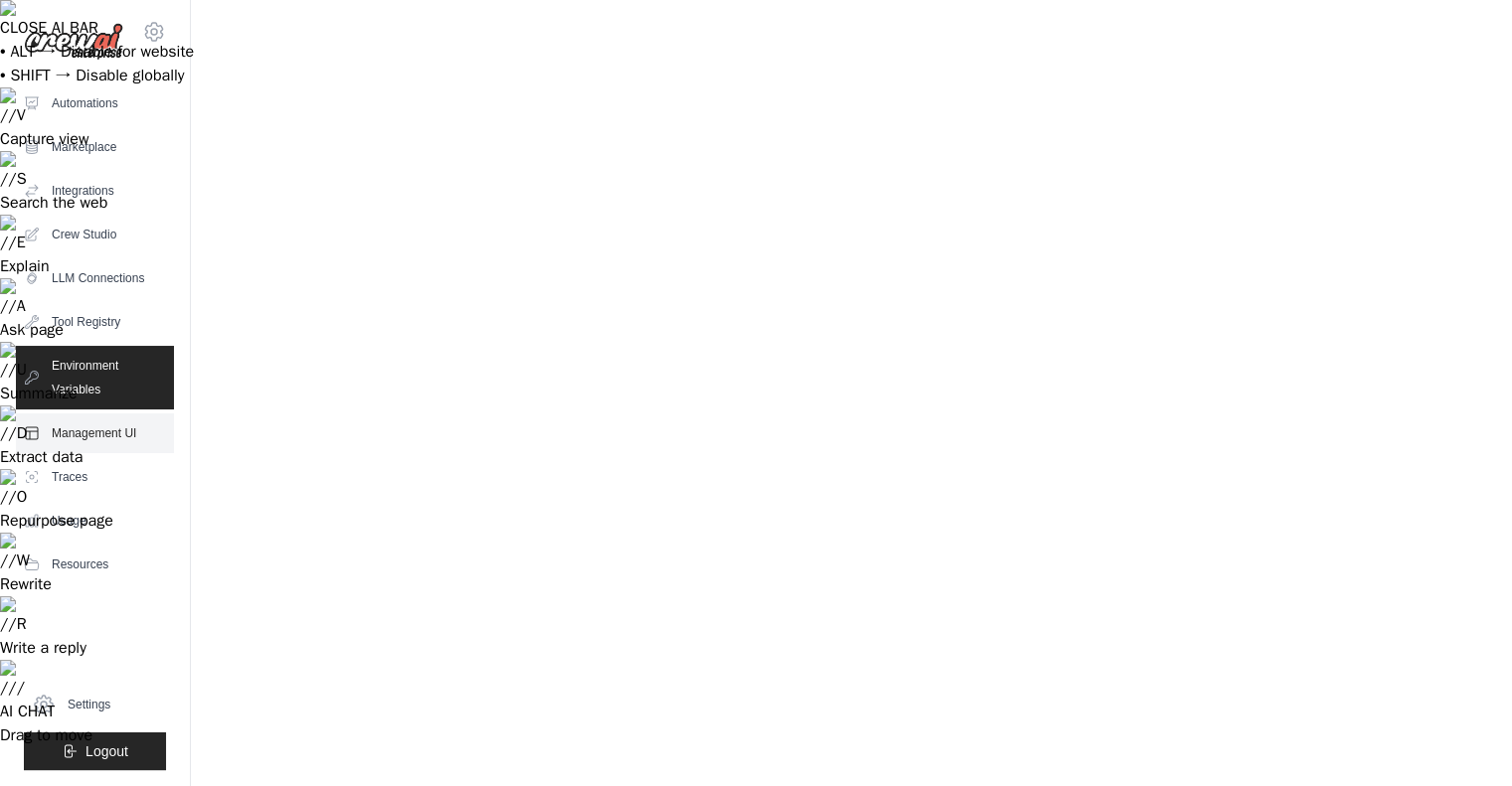 click on "Management UI" at bounding box center [94, 433] 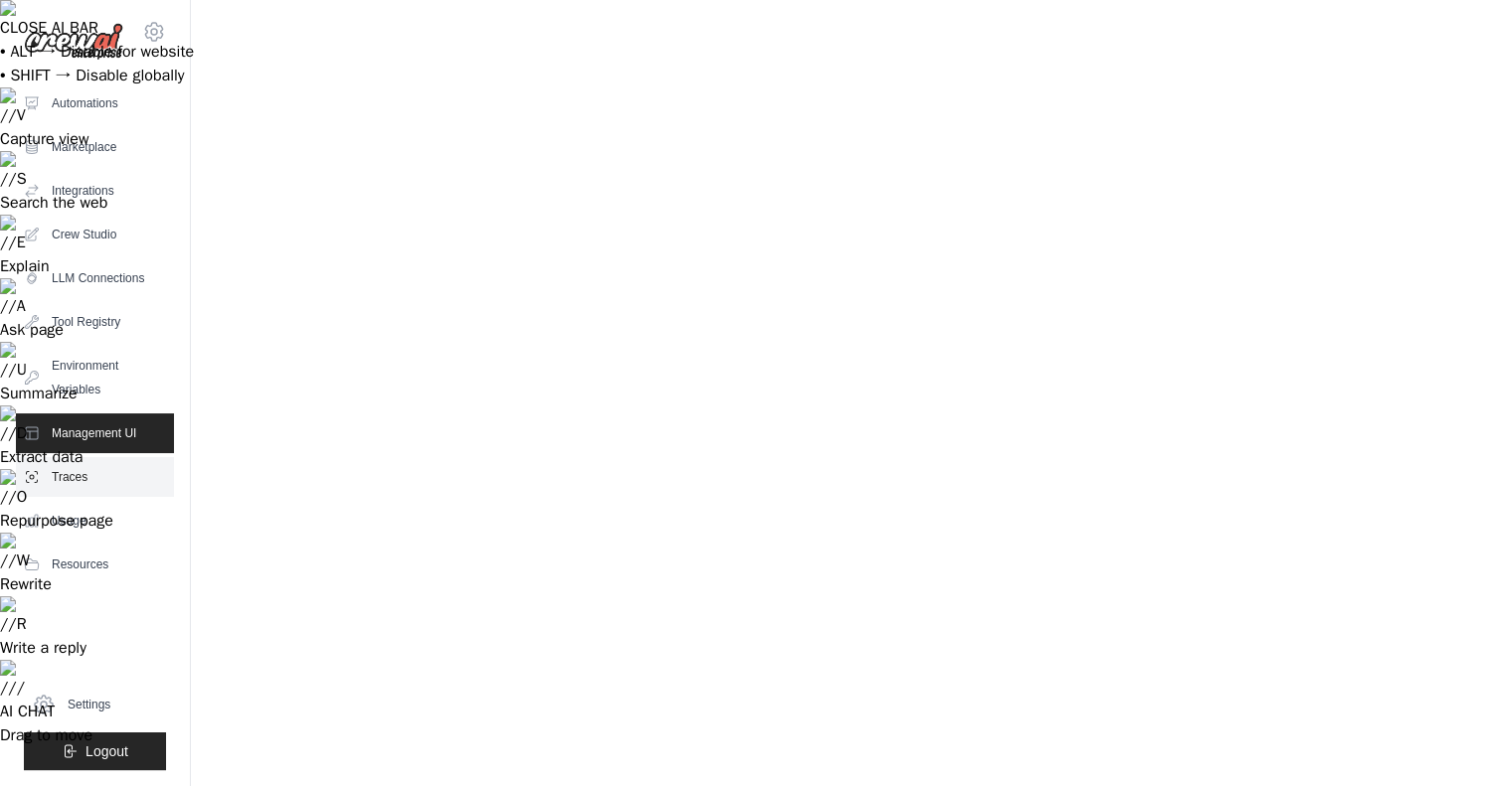click on "Traces" at bounding box center [94, 477] 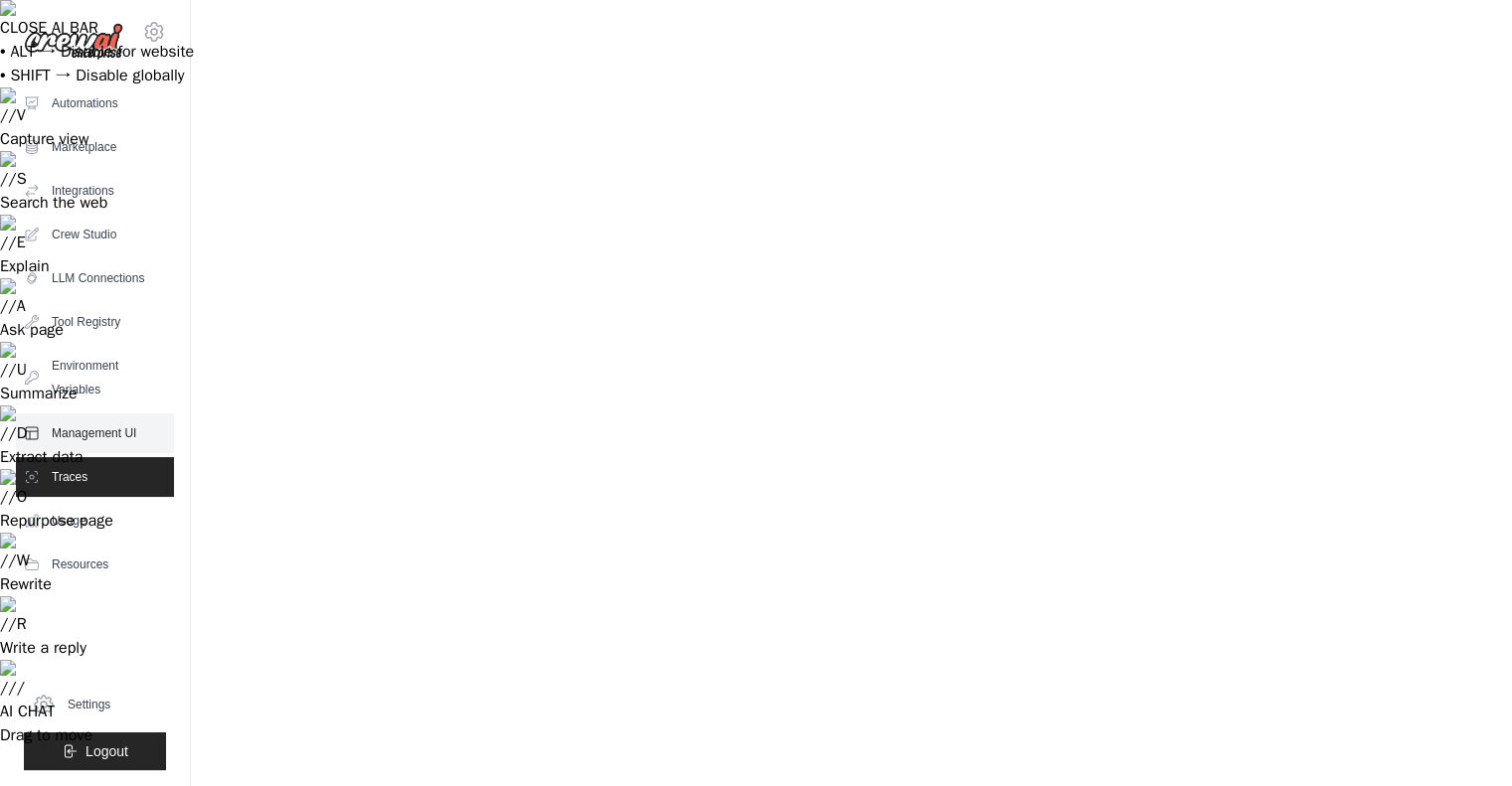 click on "Management UI" at bounding box center [94, 433] 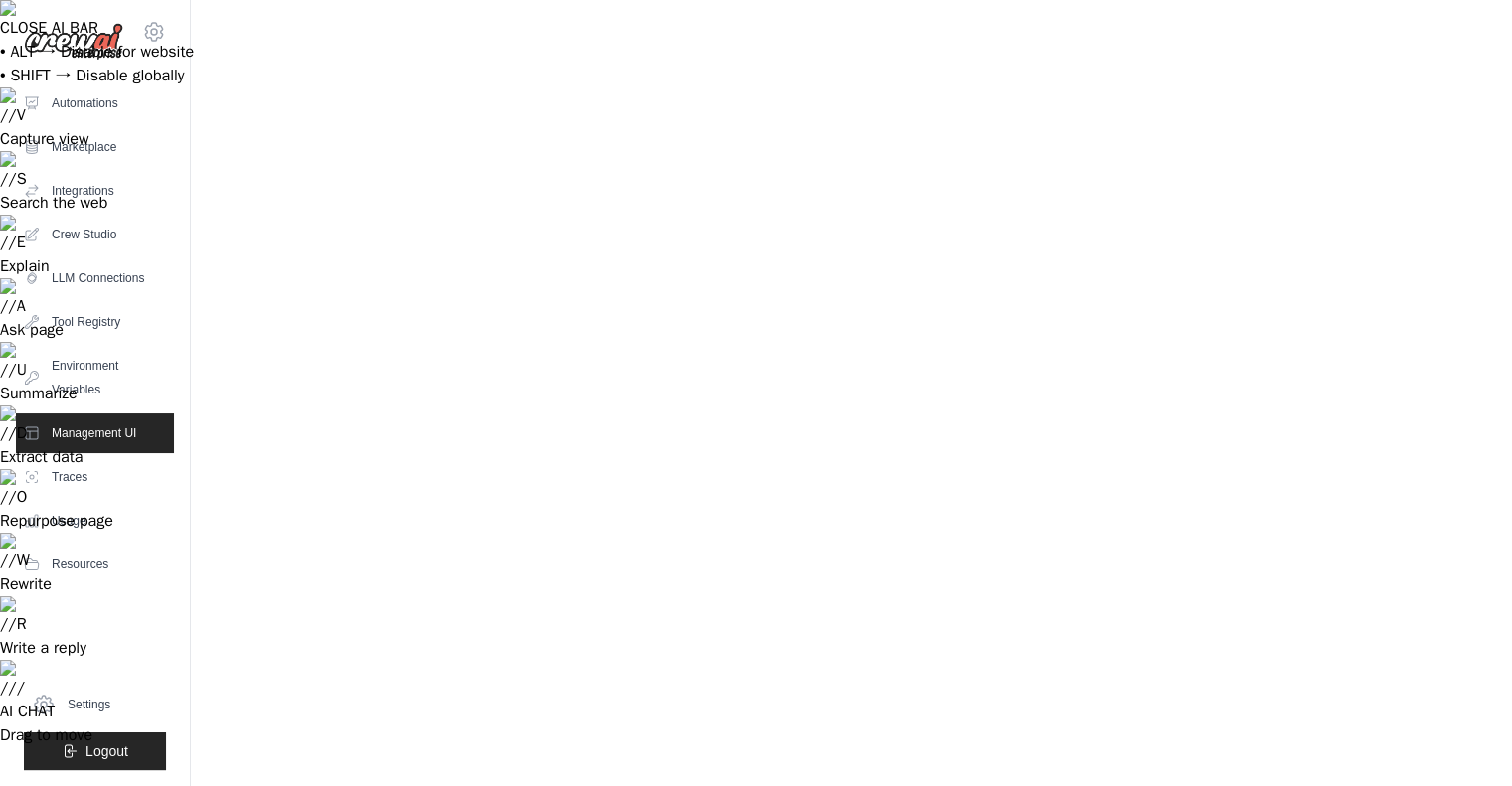 click on "Enterprise Seo" at bounding box center [306, 903] 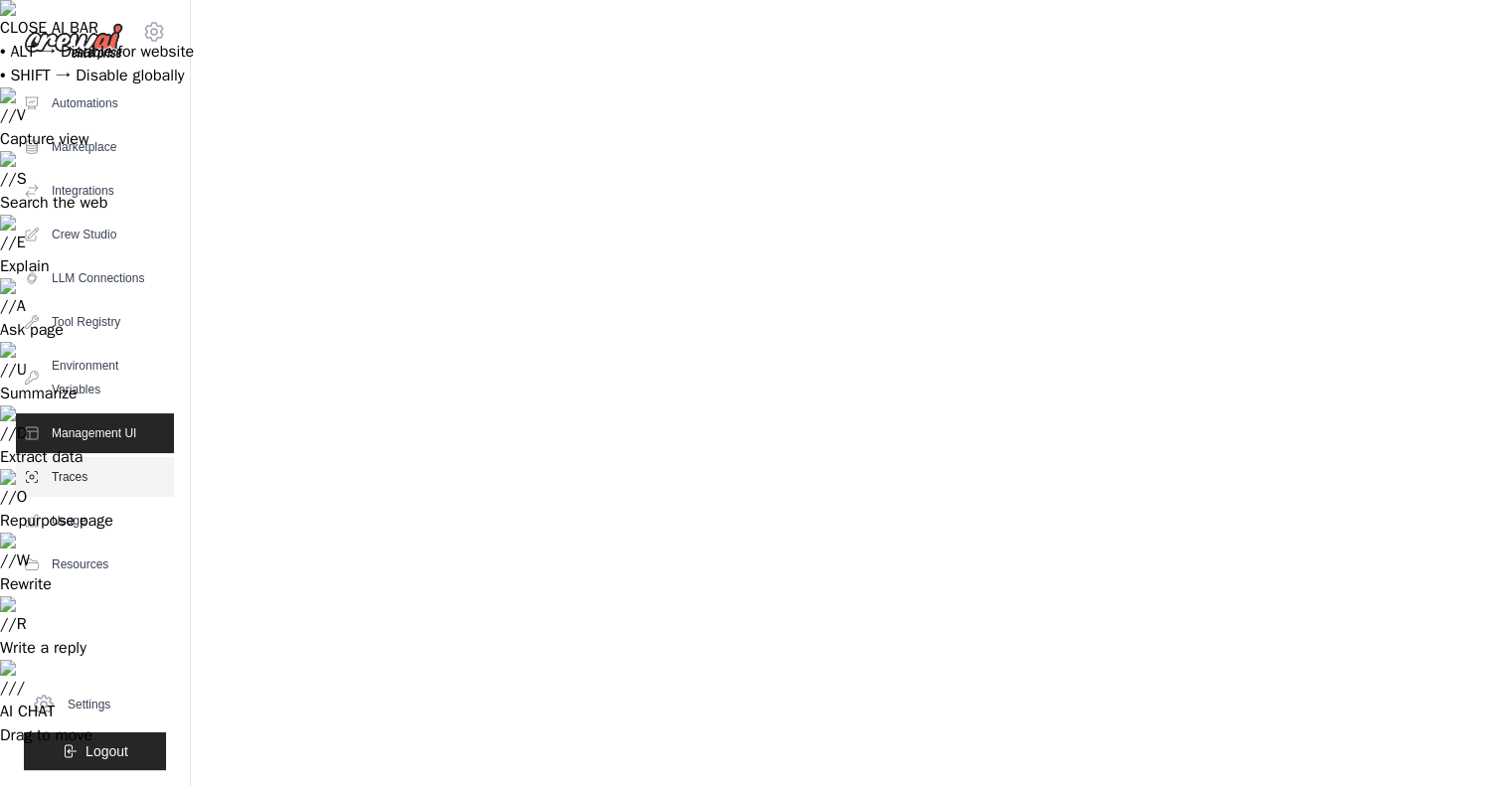 click on "Traces" at bounding box center (94, 477) 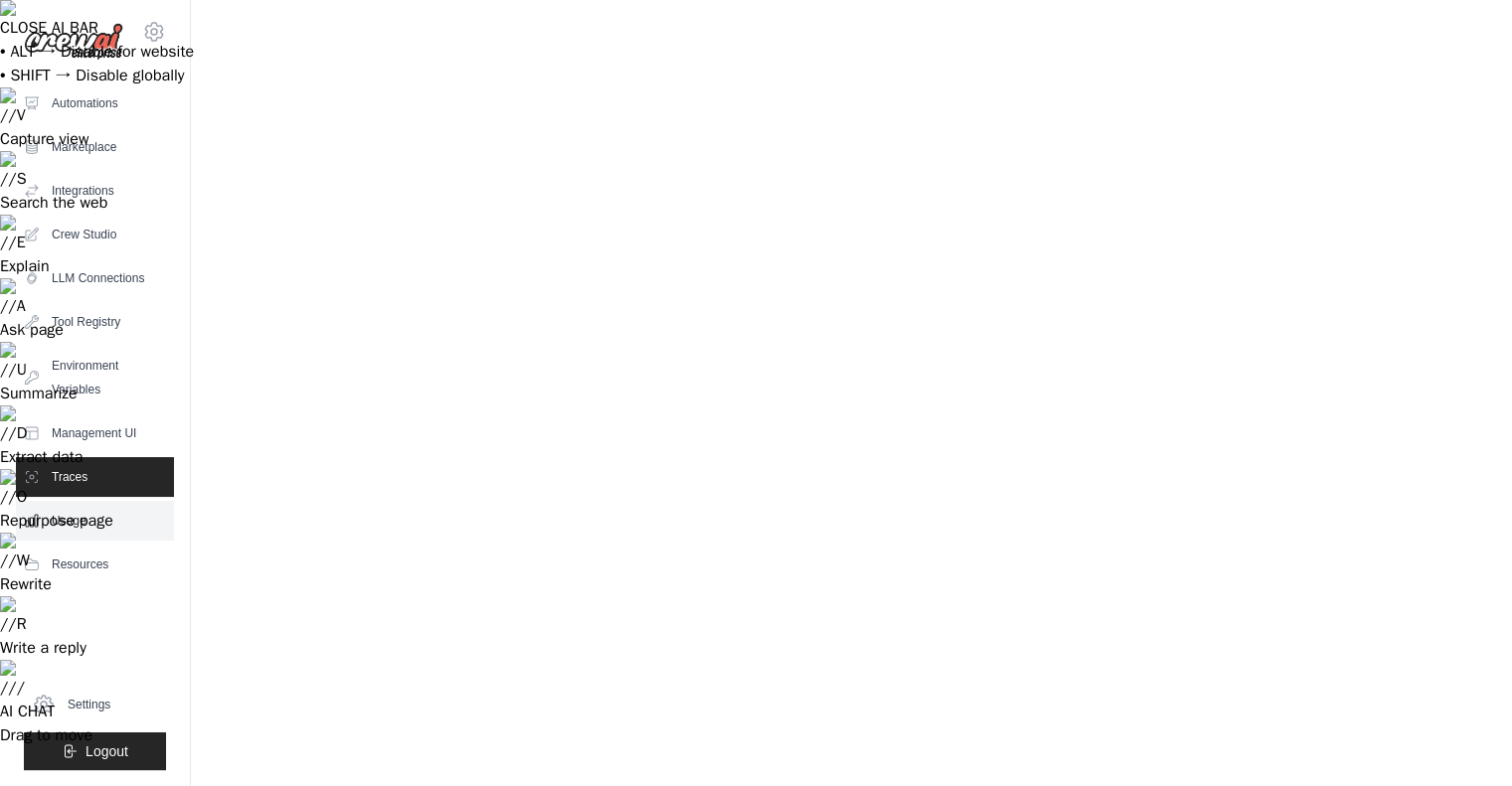 click on "Usage" at bounding box center [94, 521] 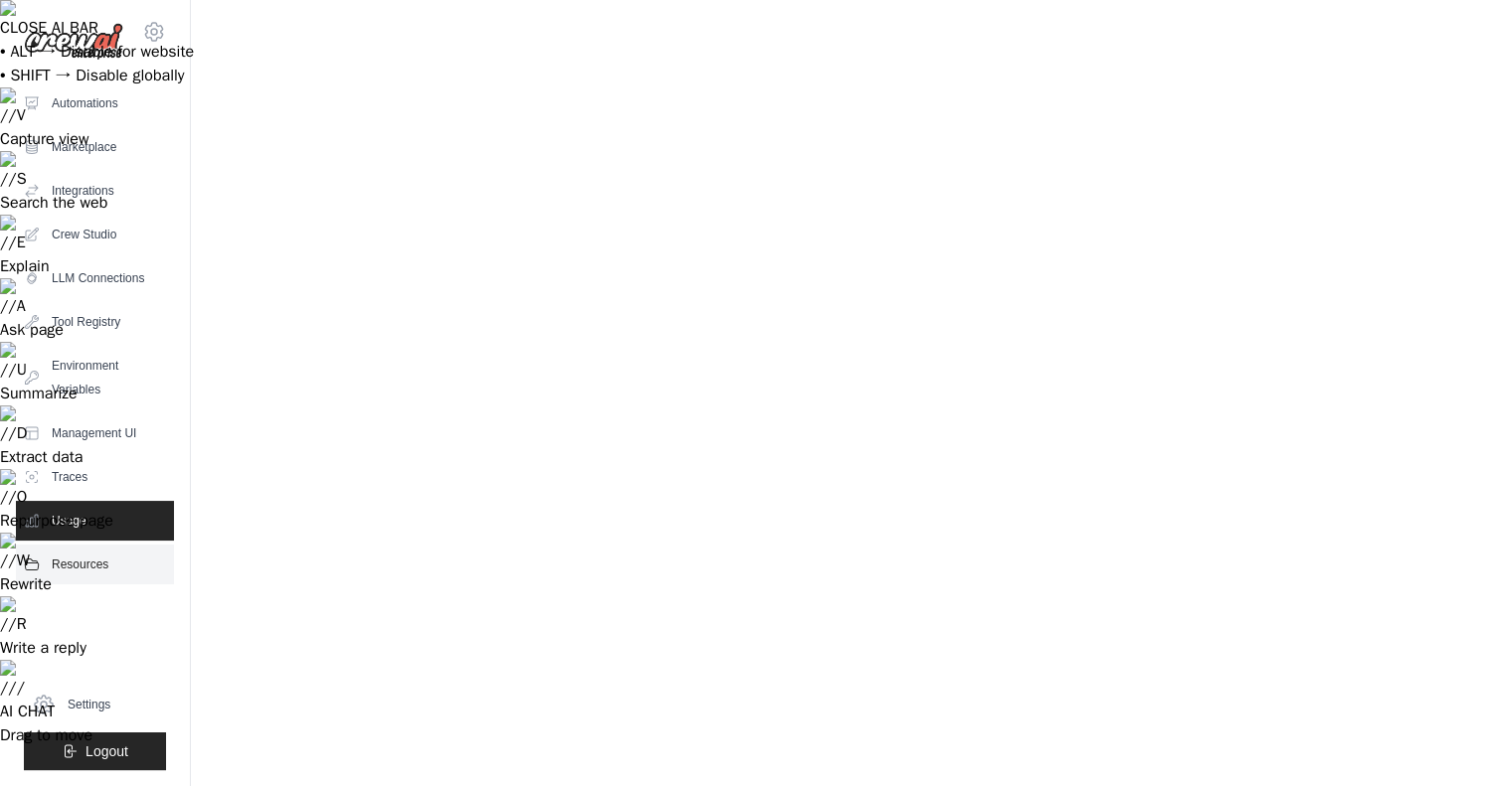 click on "Resources" at bounding box center (94, 564) 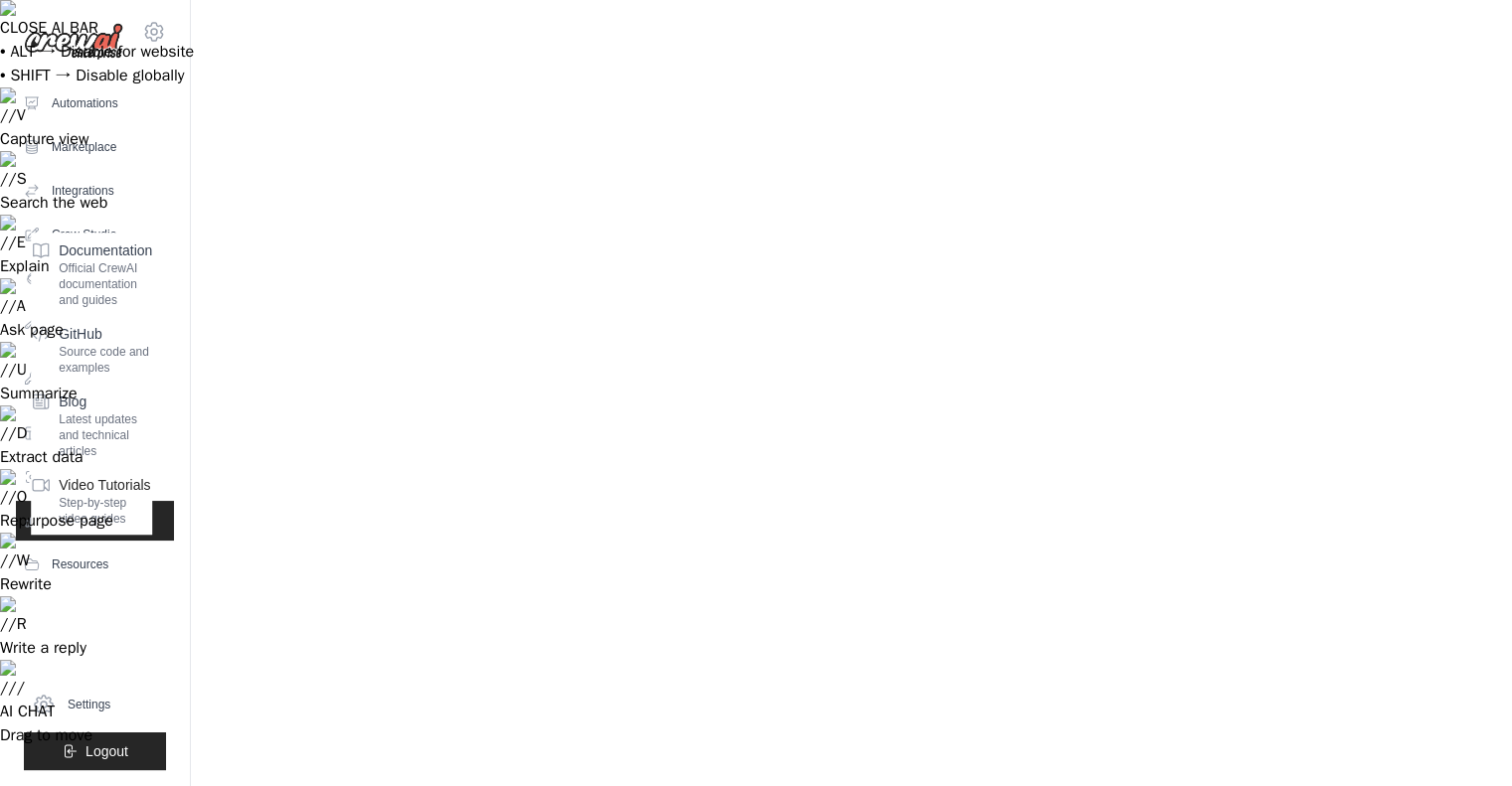 click on "Video Tutorials" at bounding box center [105, 485] 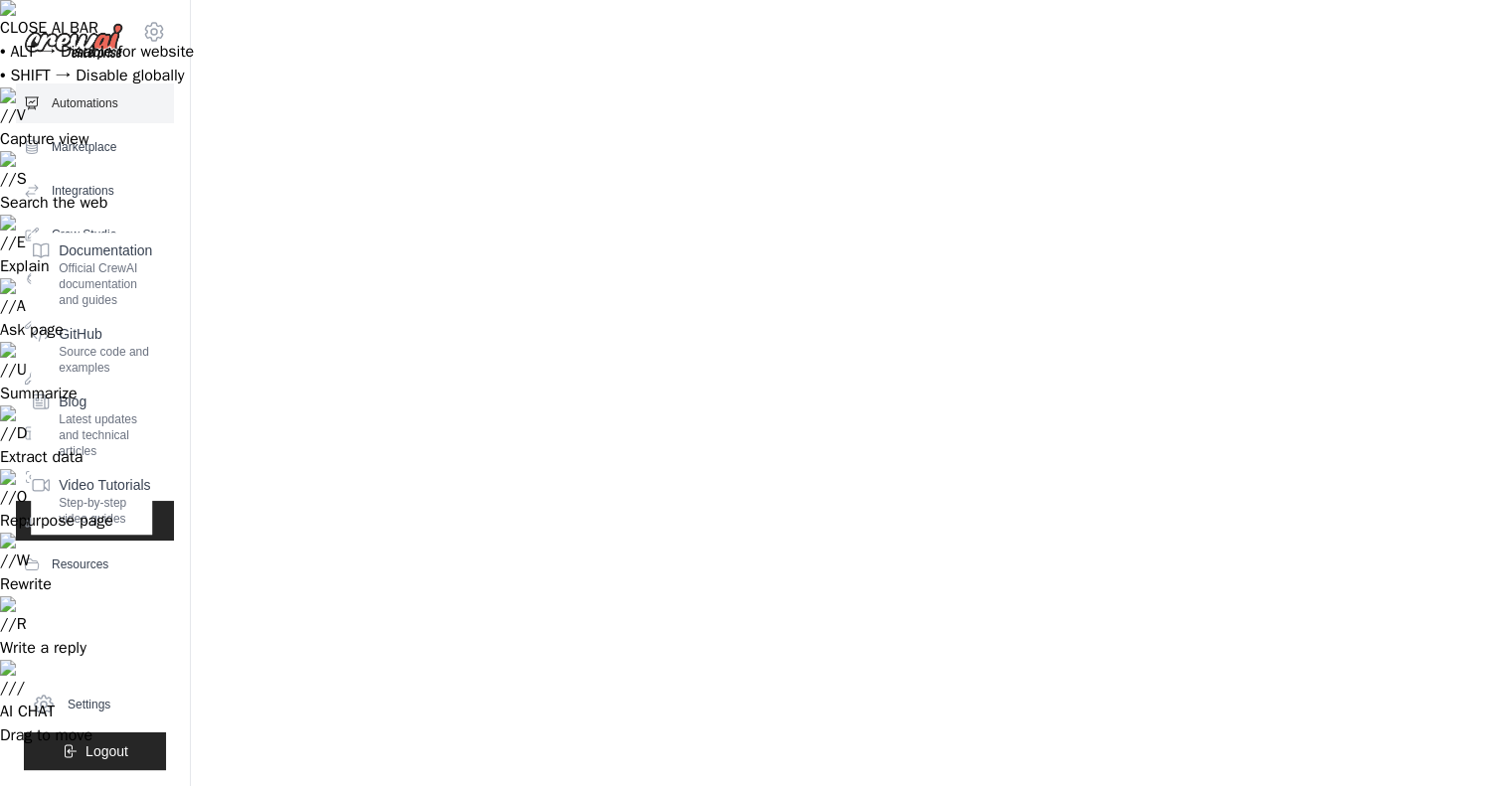 click on "Automations" at bounding box center [94, 103] 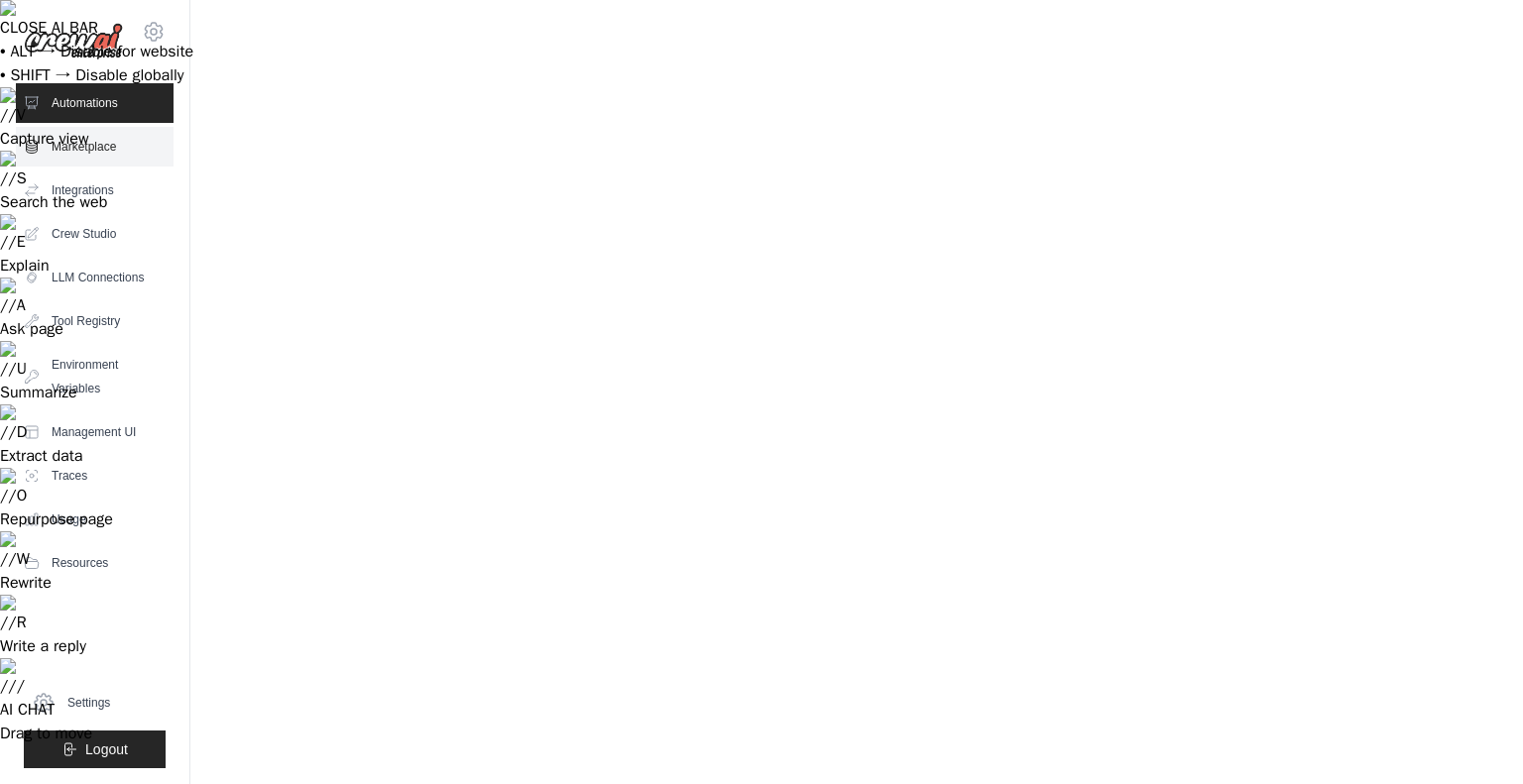 click on "Marketplace" at bounding box center [94, 147] 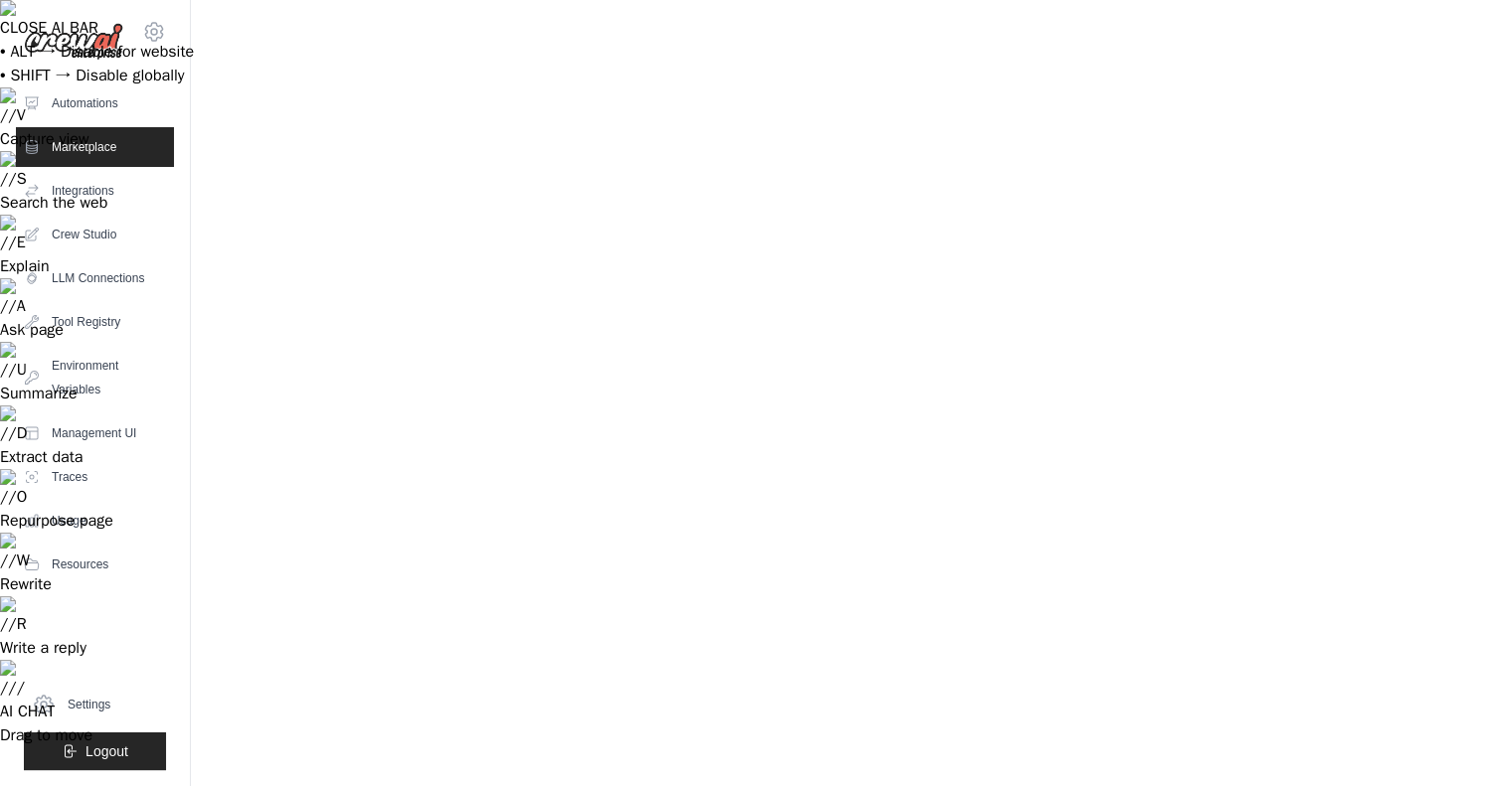 click at bounding box center (697, 886) 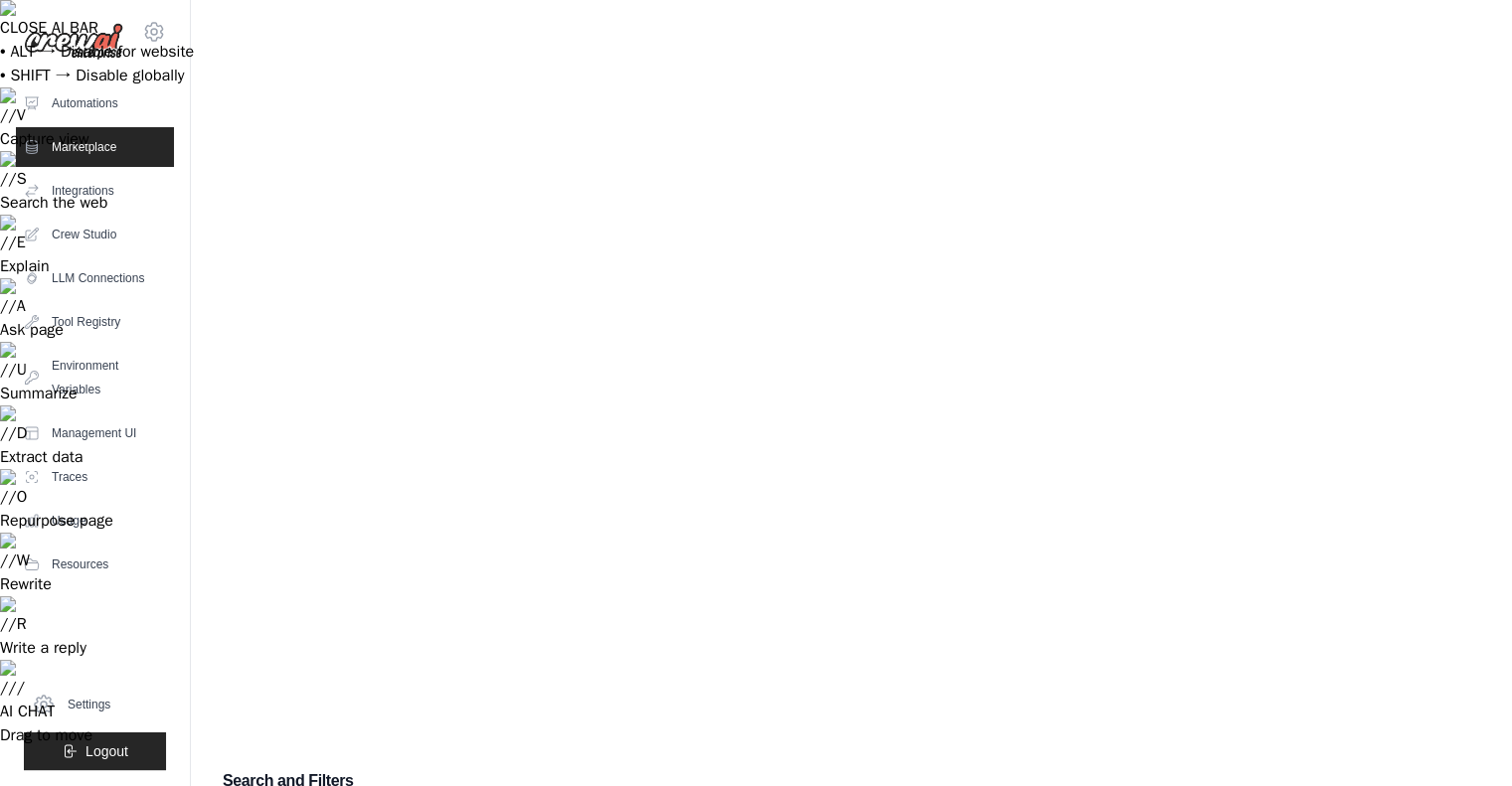 click on "support" at bounding box center [658, 897] 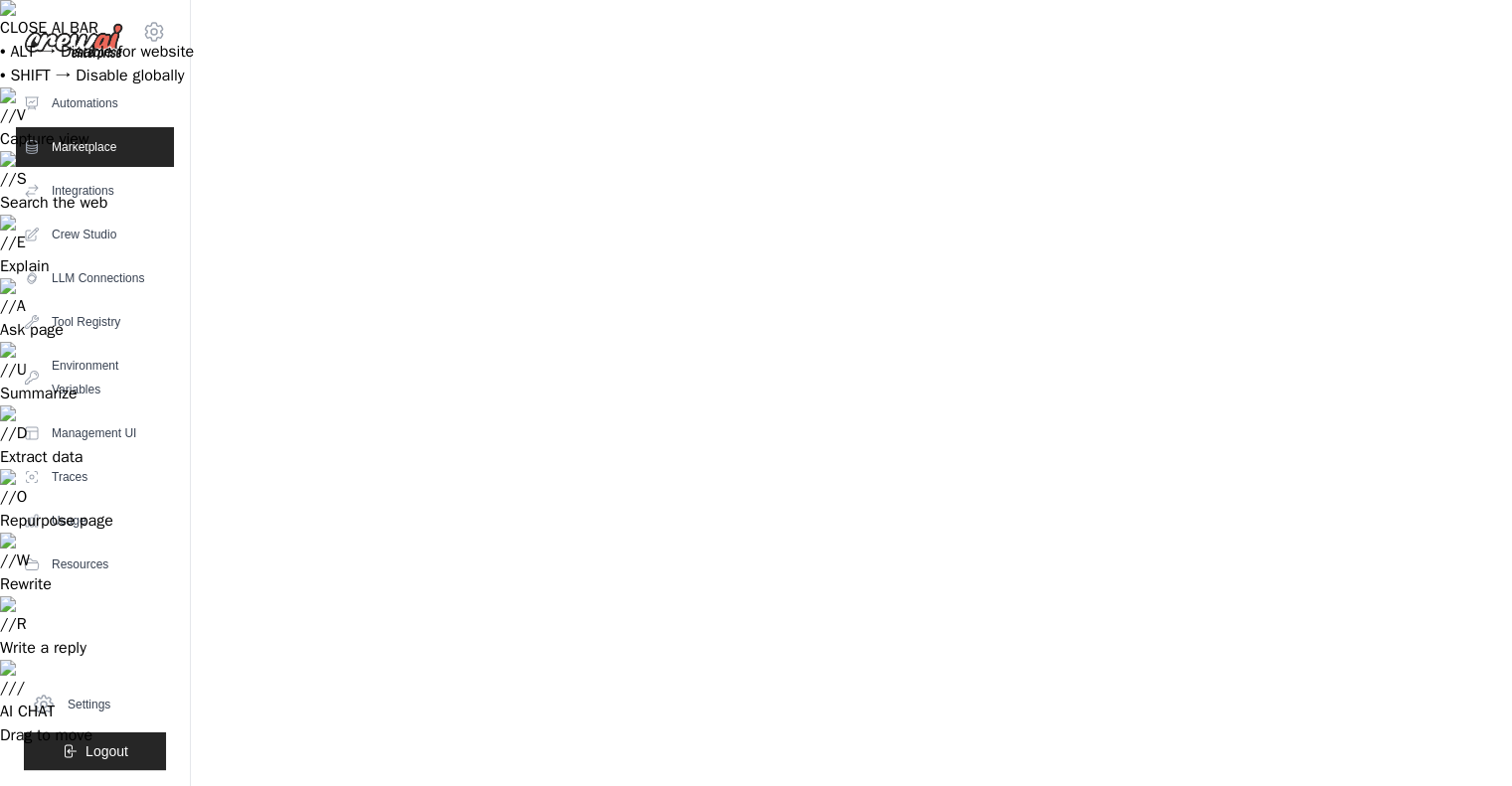 click on "sales" at bounding box center [588, 937] 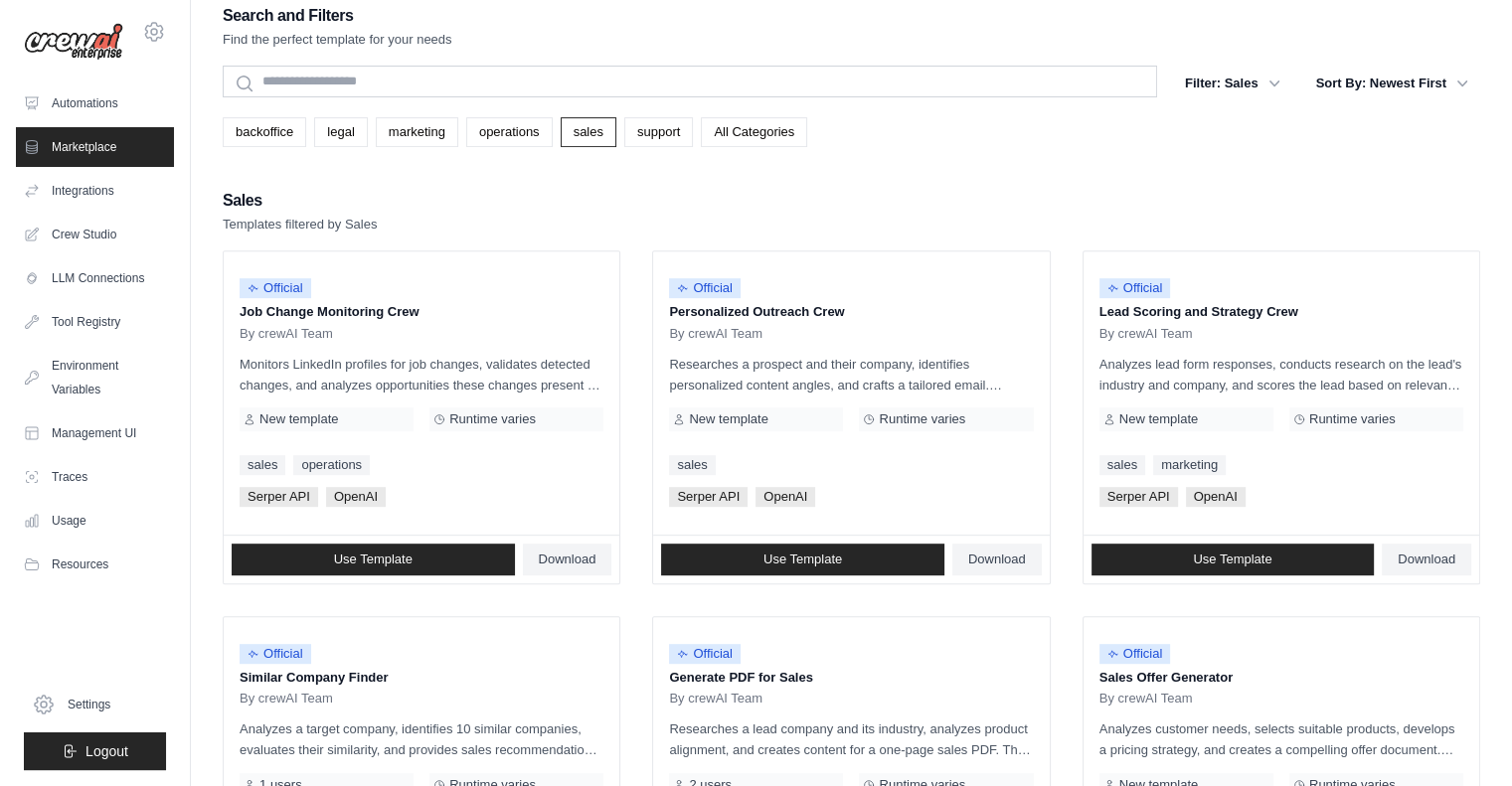 scroll, scrollTop: 953, scrollLeft: 0, axis: vertical 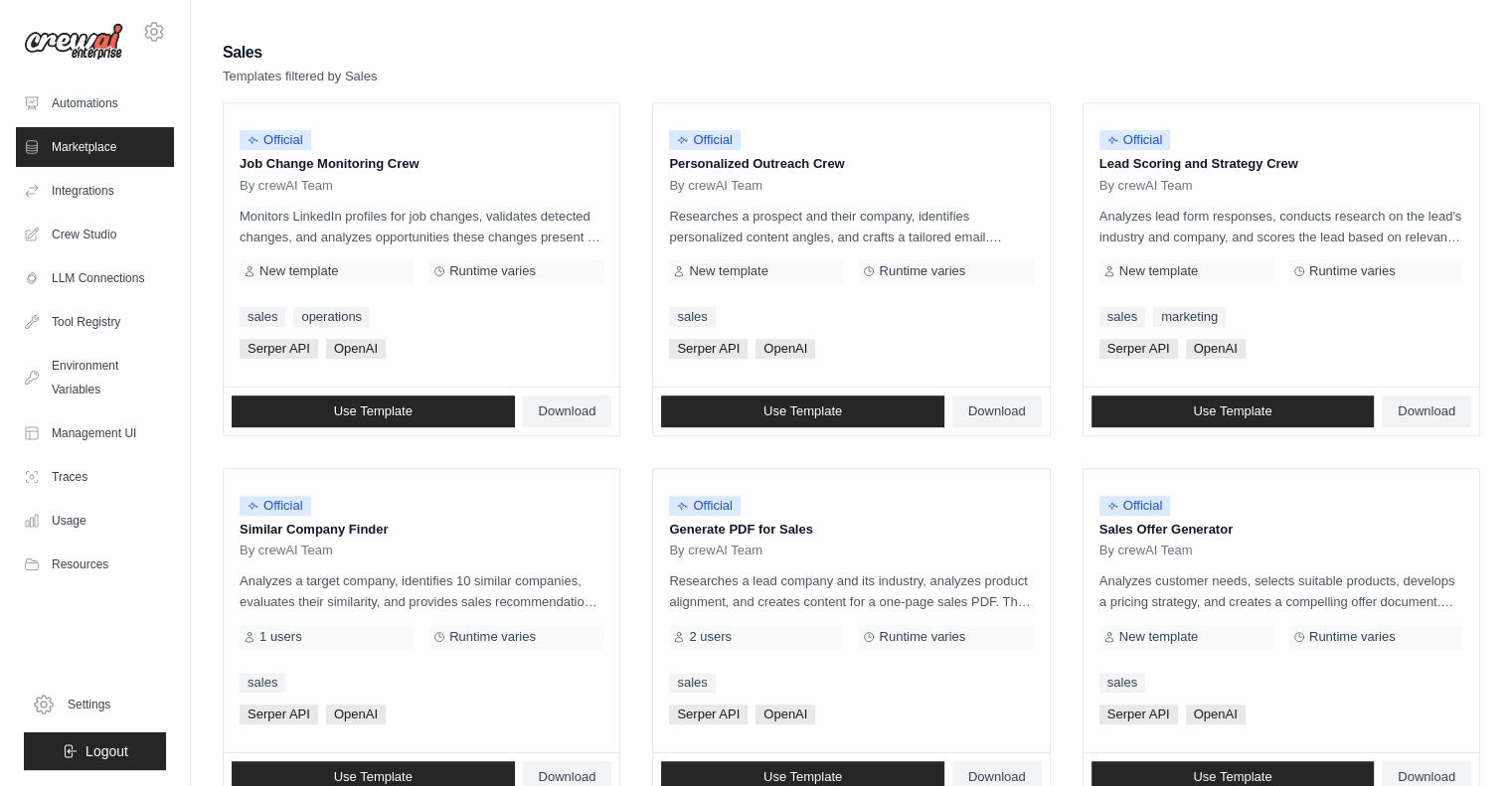drag, startPoint x: 221, startPoint y: 23, endPoint x: 567, endPoint y: 641, distance: 708.2655 